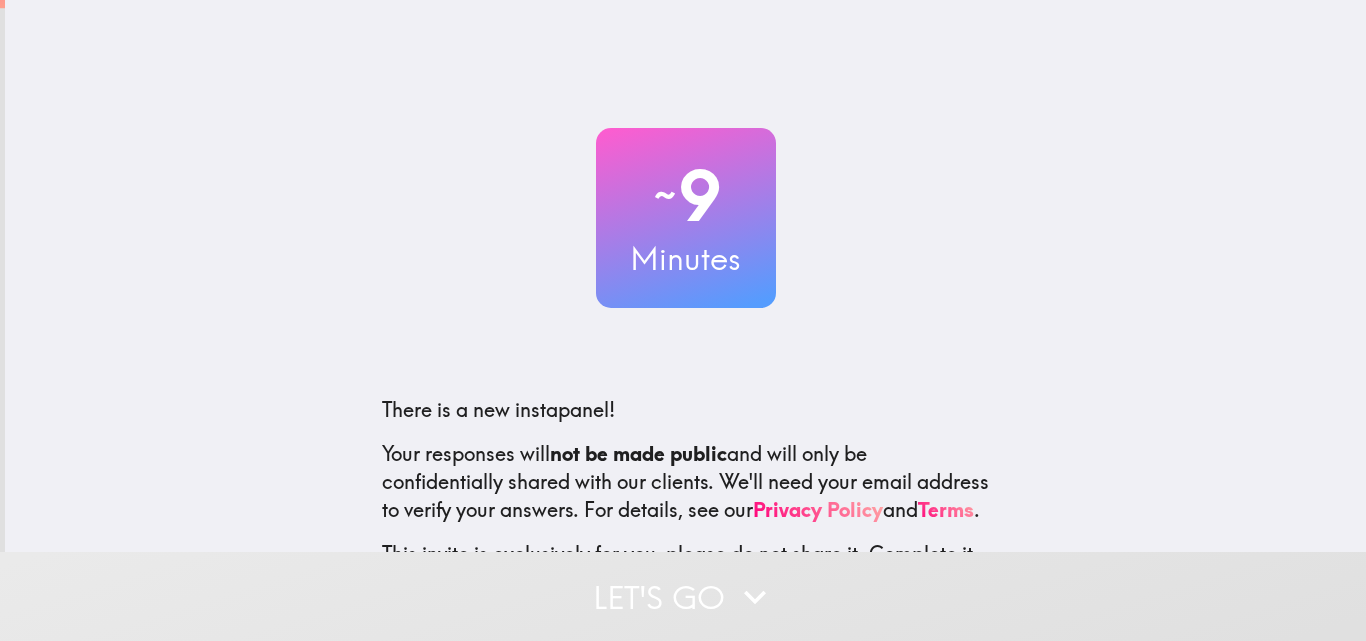 scroll, scrollTop: 0, scrollLeft: 0, axis: both 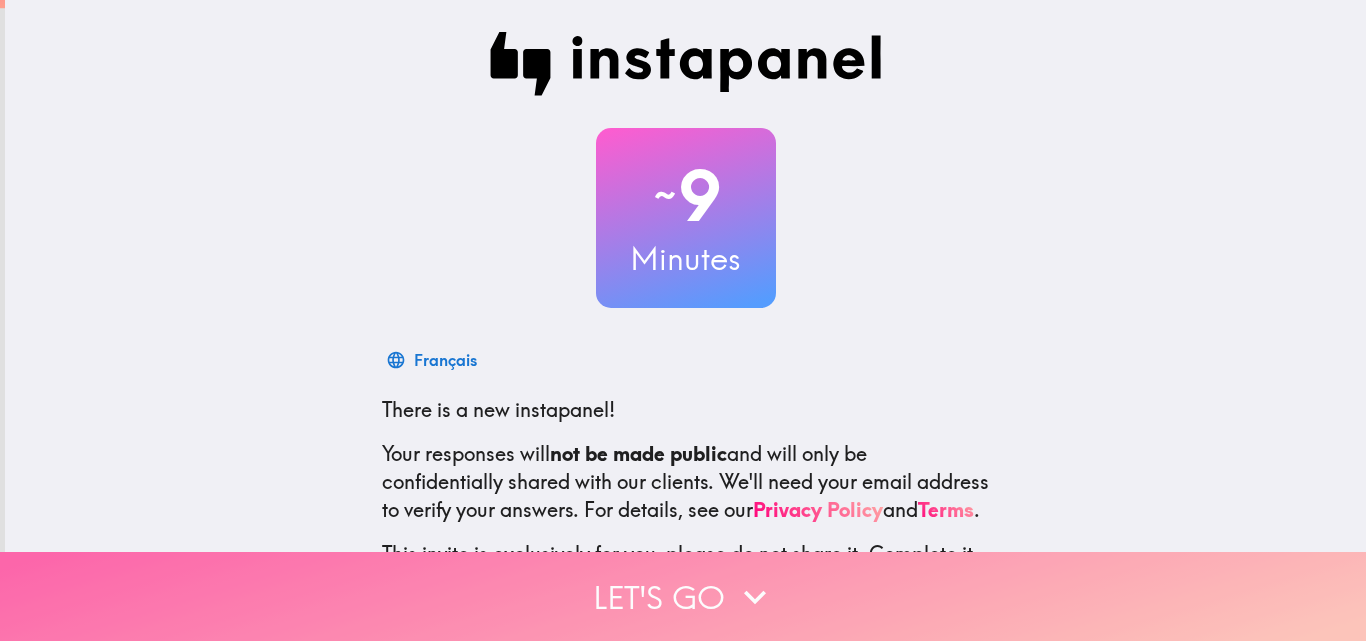 click on "Let's go" at bounding box center (683, 596) 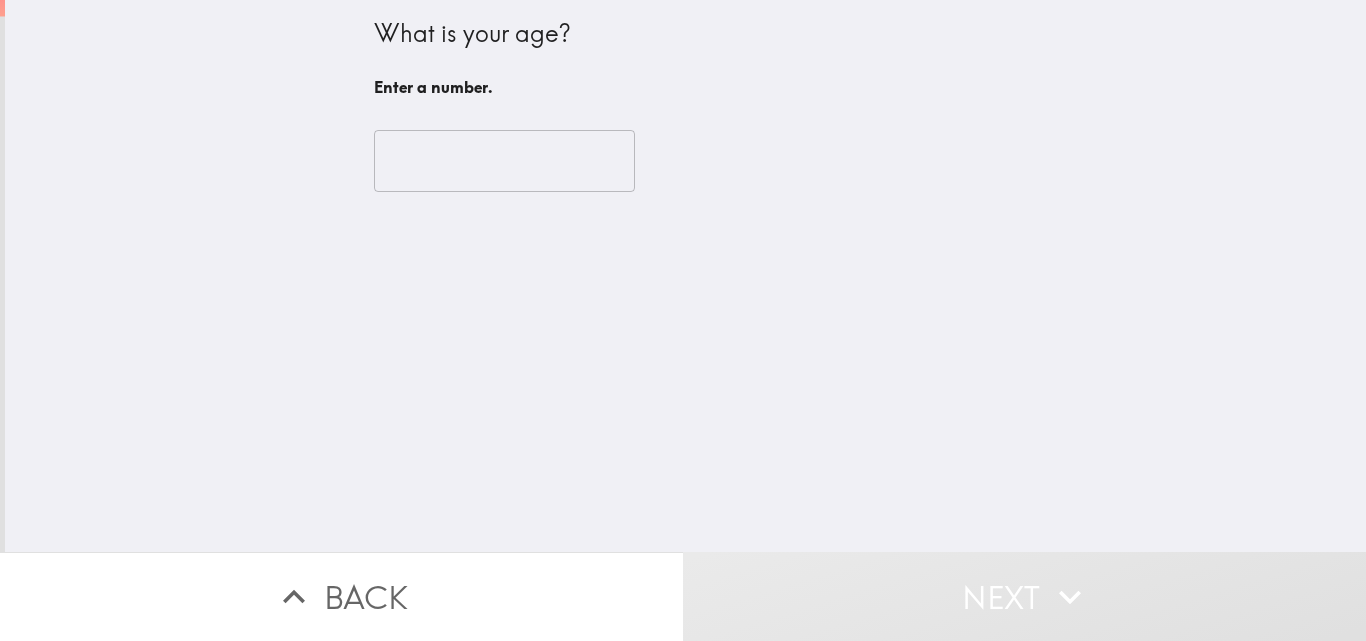 click at bounding box center (504, 161) 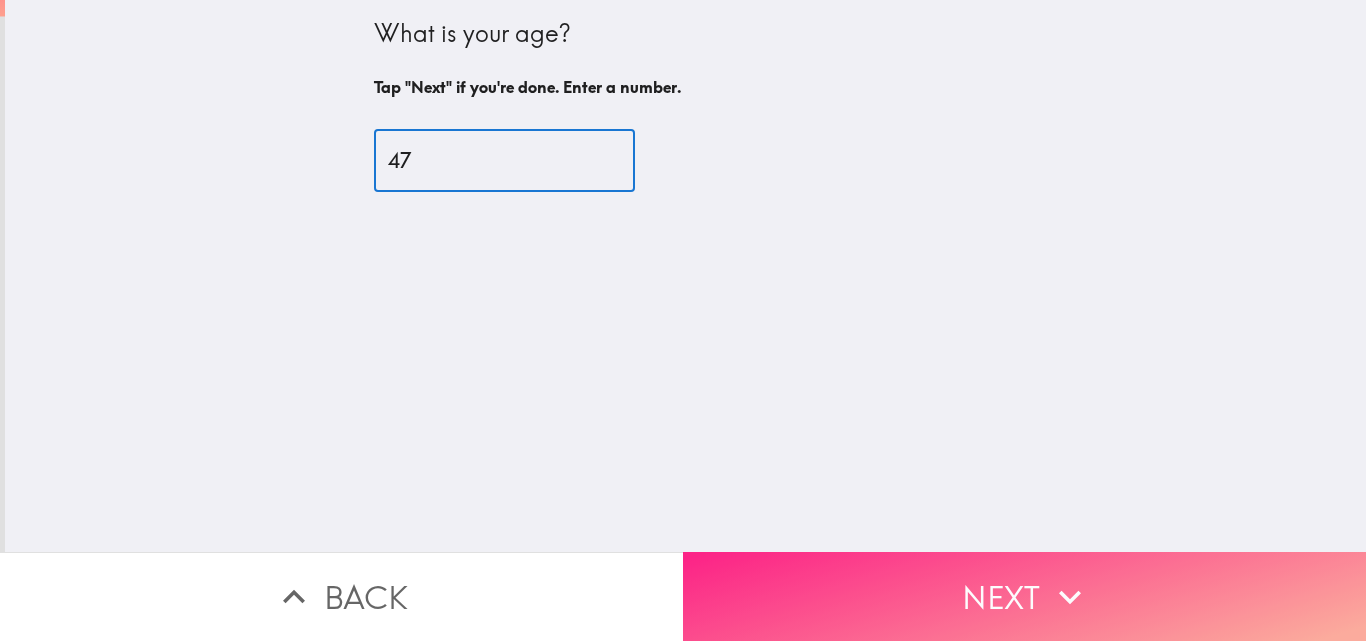 type on "47" 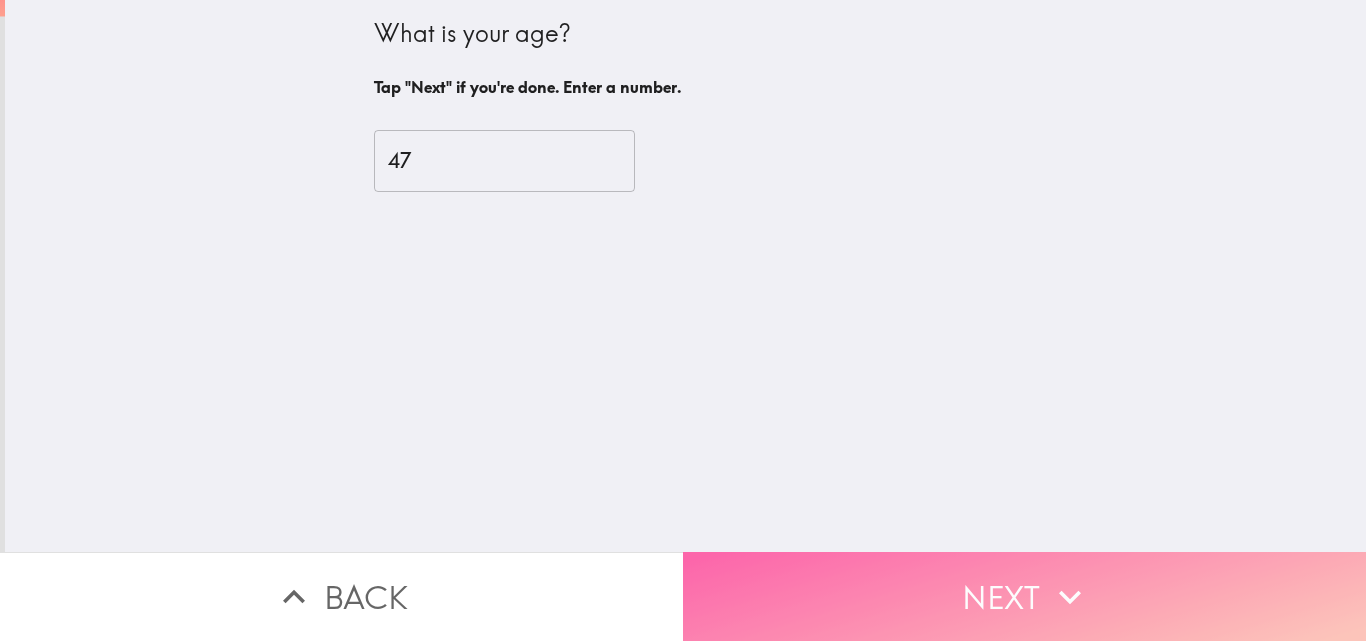 click on "Next" at bounding box center [1024, 596] 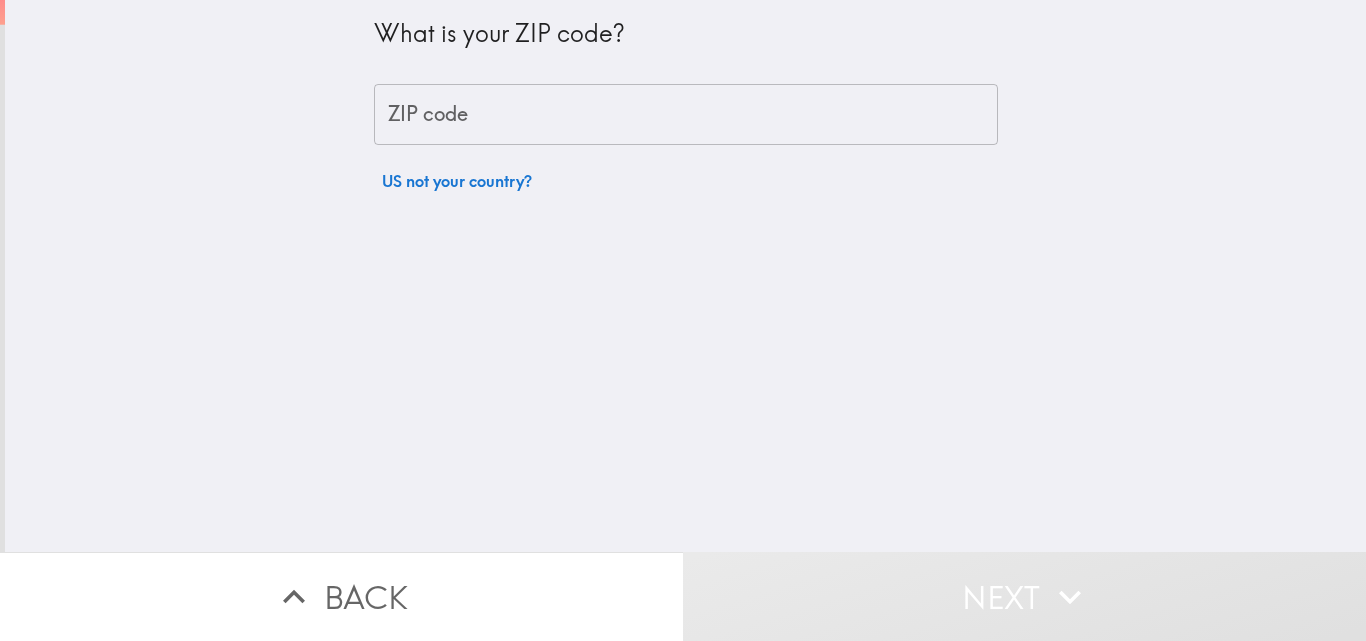 click on "ZIP code" at bounding box center (686, 115) 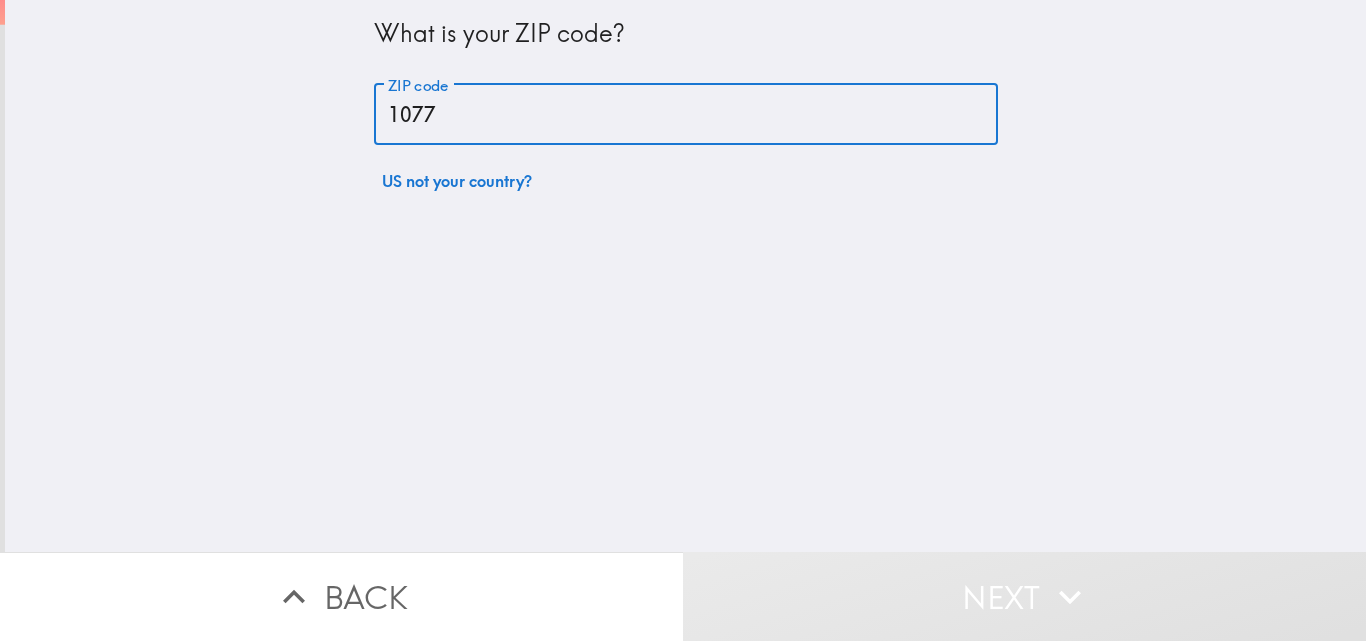 click on "1077" at bounding box center [686, 115] 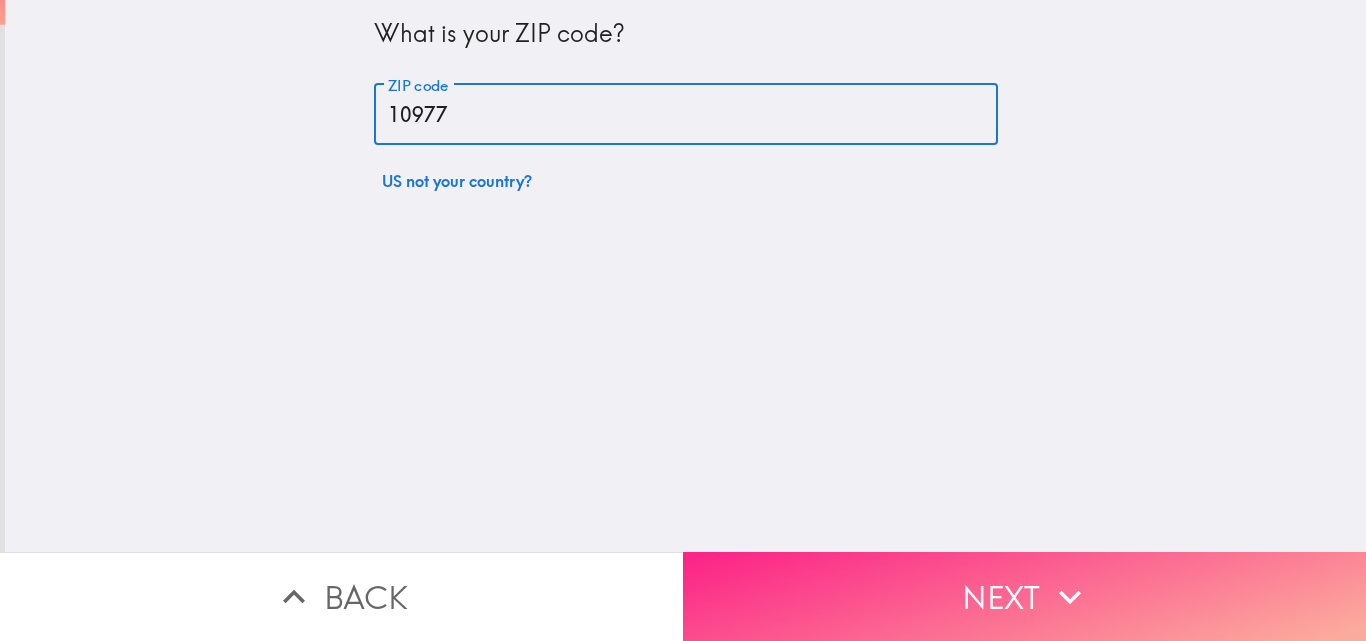 type on "10977" 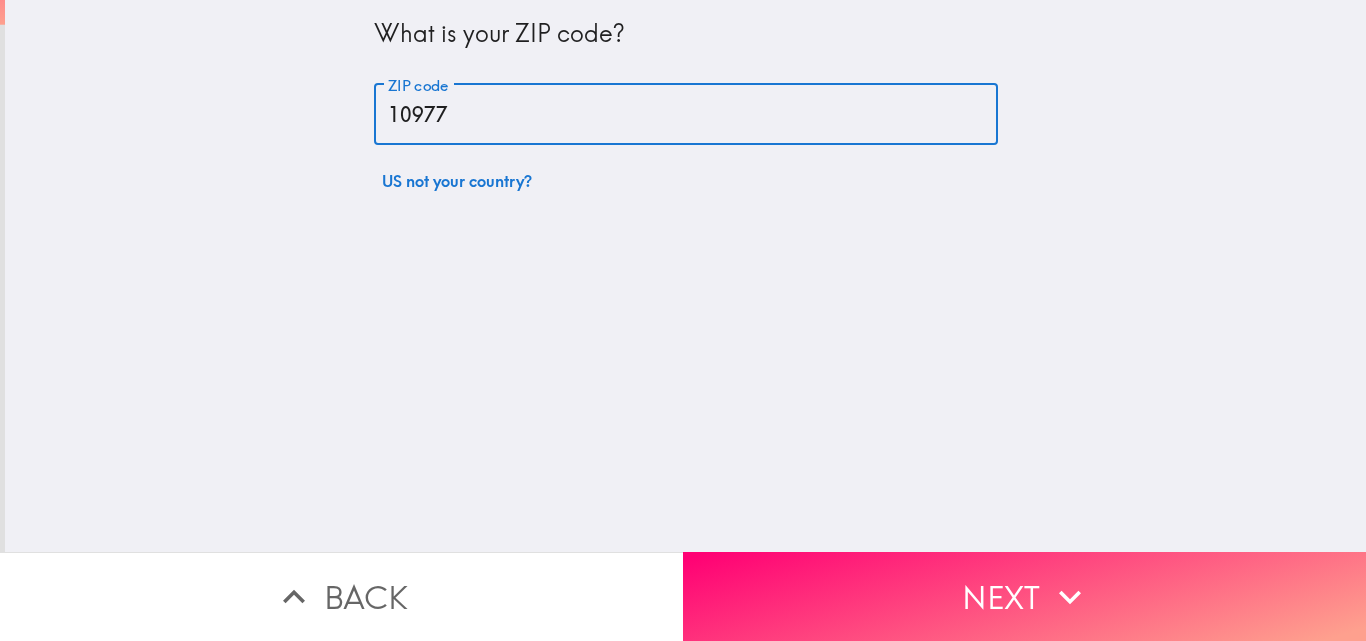 click on "Back Next" at bounding box center [683, 596] 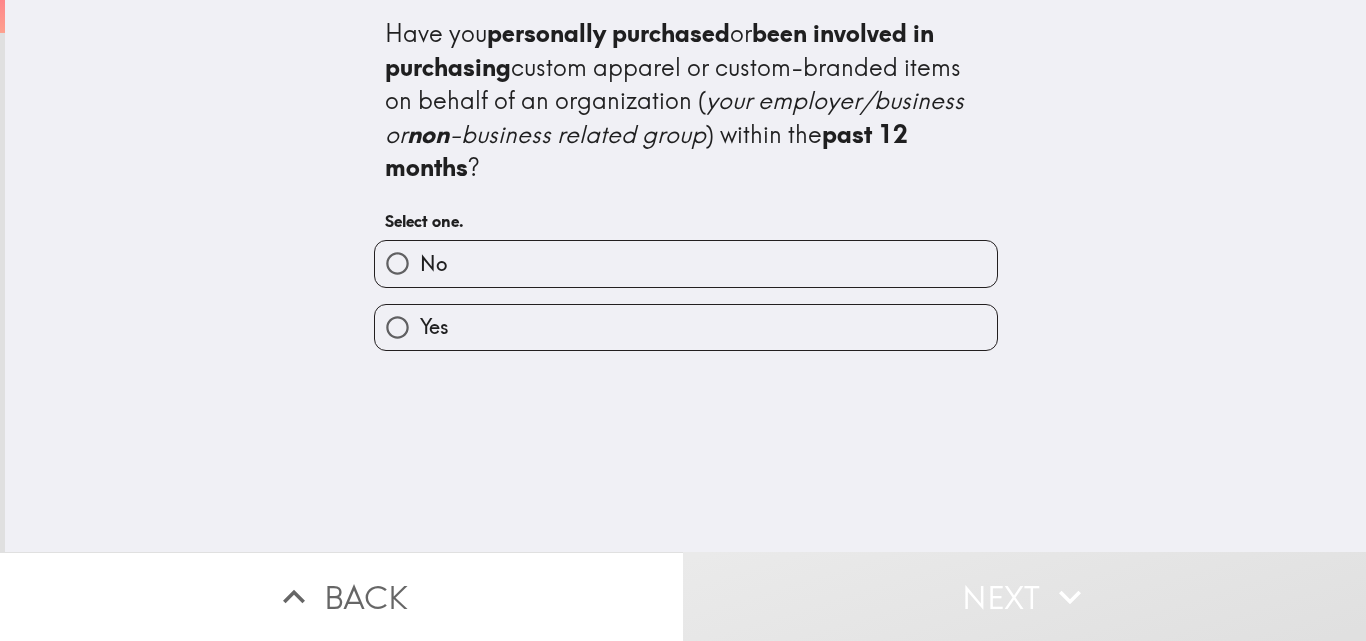 click on "Yes" at bounding box center (686, 327) 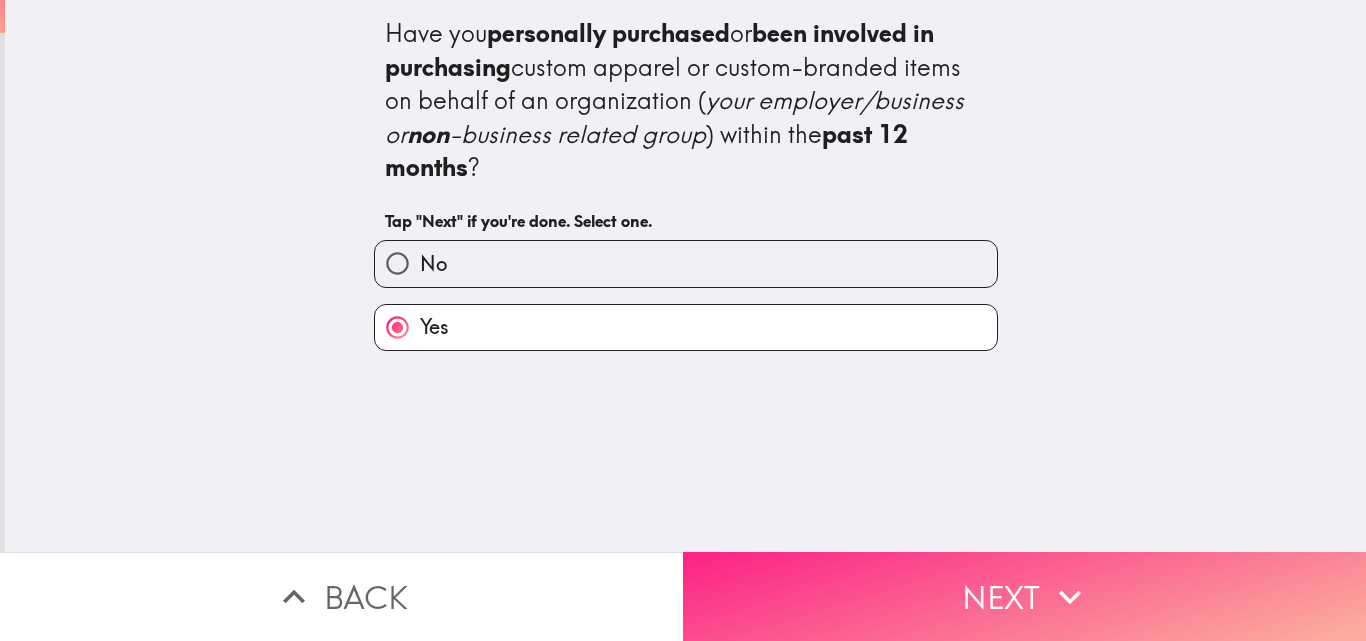 click on "Next" at bounding box center (1024, 596) 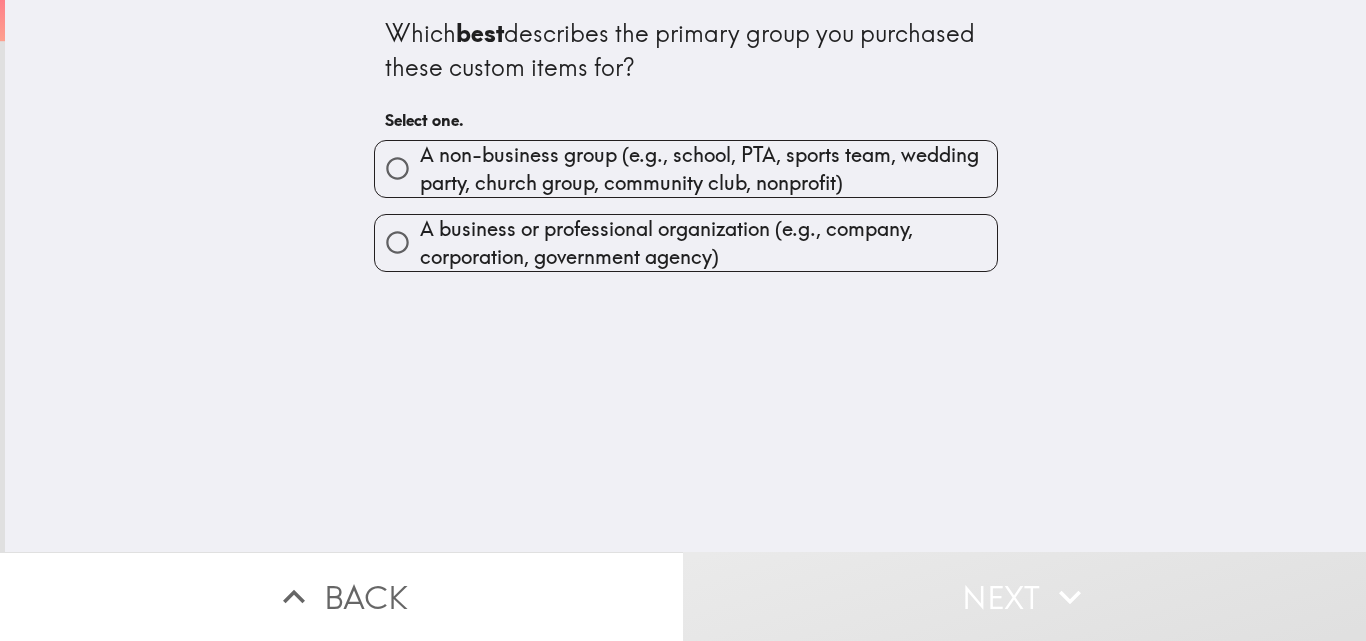click on "A business or professional organization (e.g., company, corporation, government agency)" at bounding box center (397, 242) 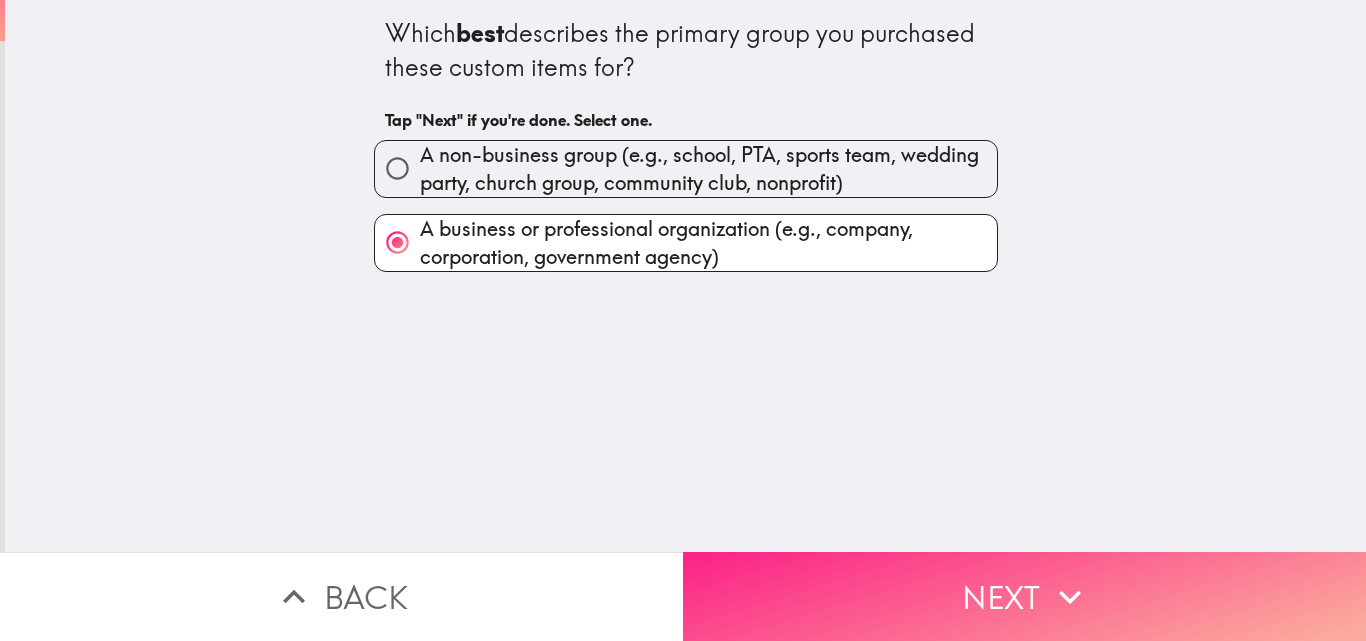 click on "Next" at bounding box center (1024, 596) 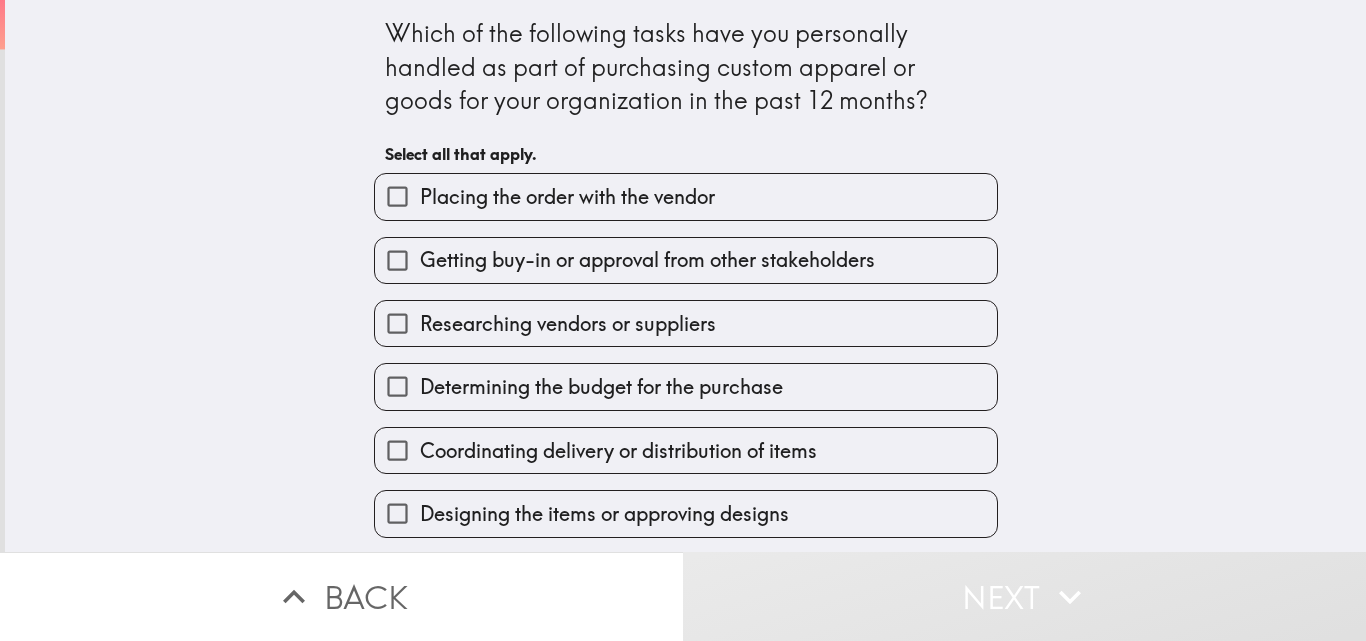 click on "Placing the order with the vendor" at bounding box center [397, 196] 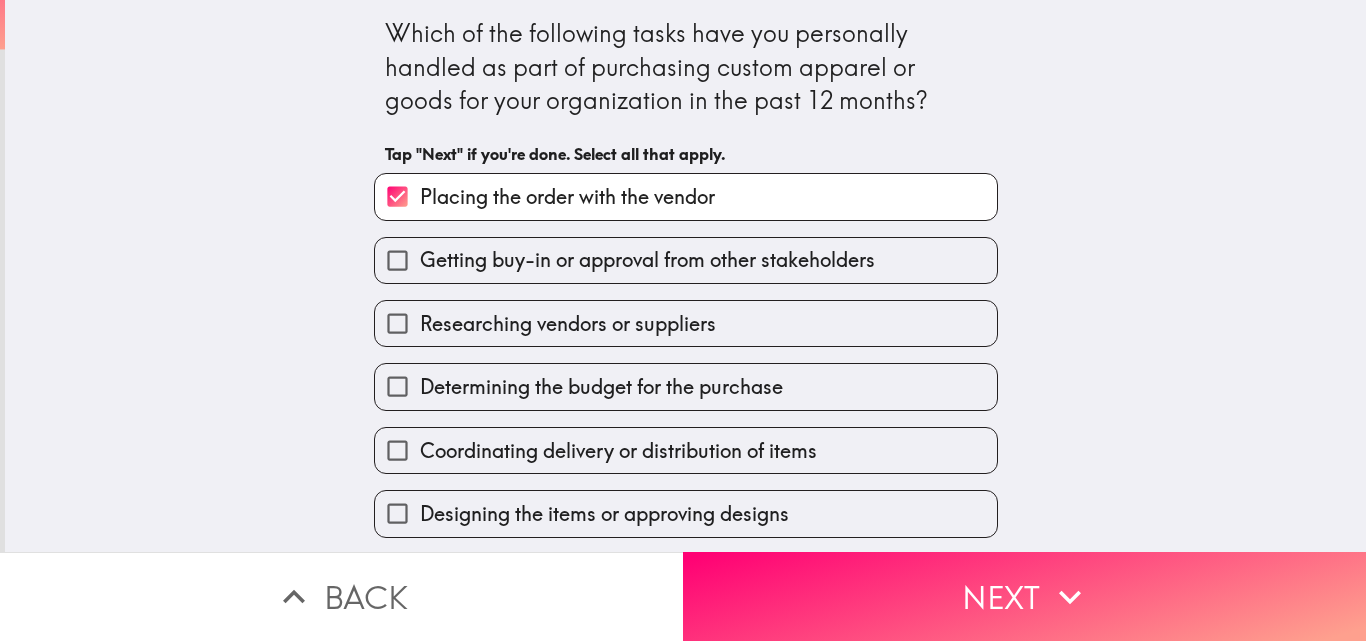 click on "Getting buy-in or approval from other stakeholders" at bounding box center [397, 260] 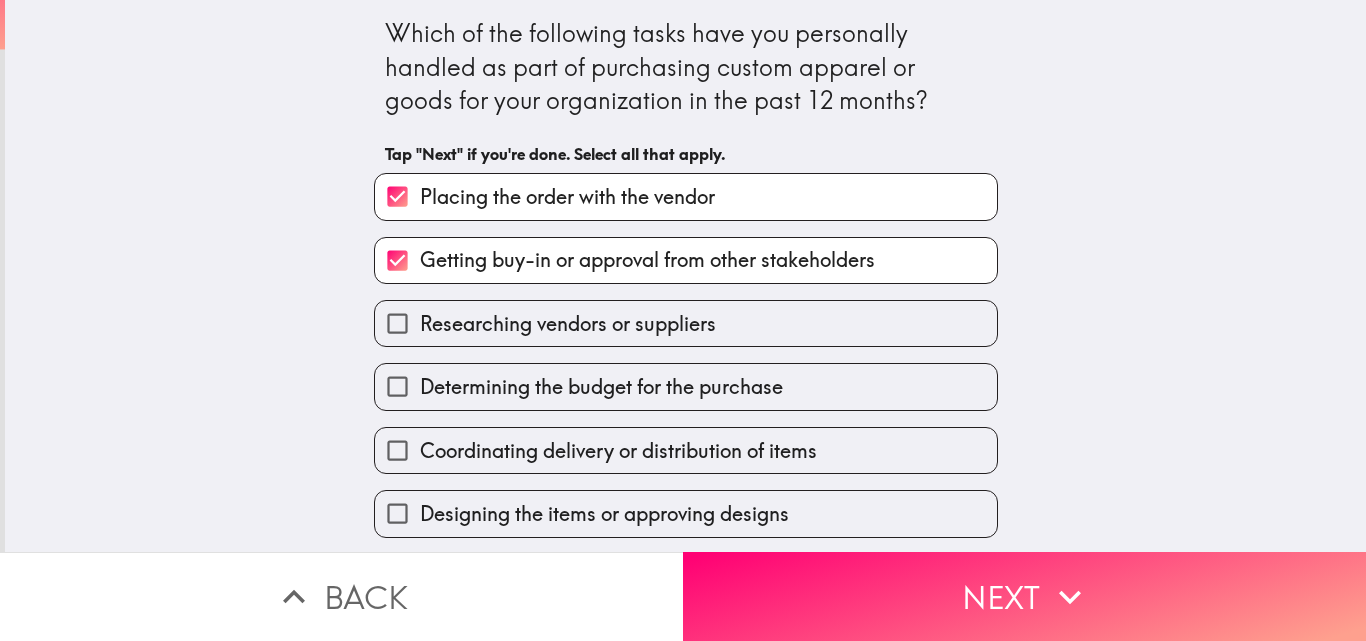 click on "Researching vendors or suppliers" at bounding box center (397, 323) 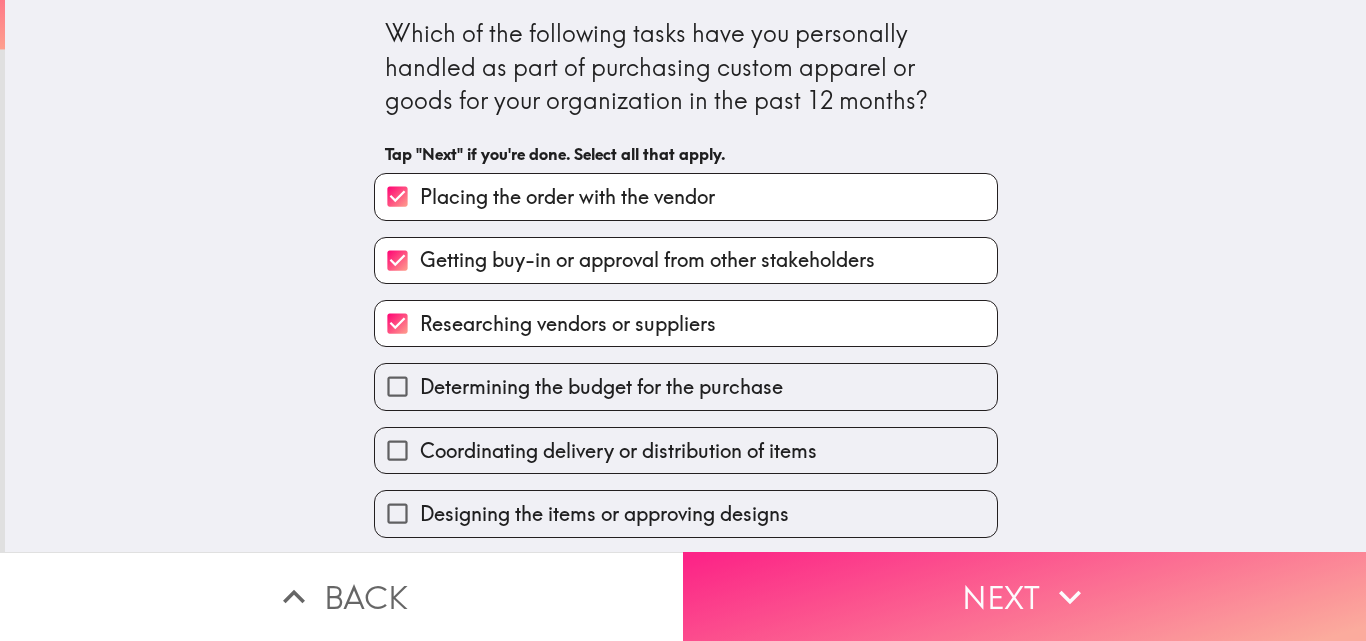 click on "Next" at bounding box center (1024, 596) 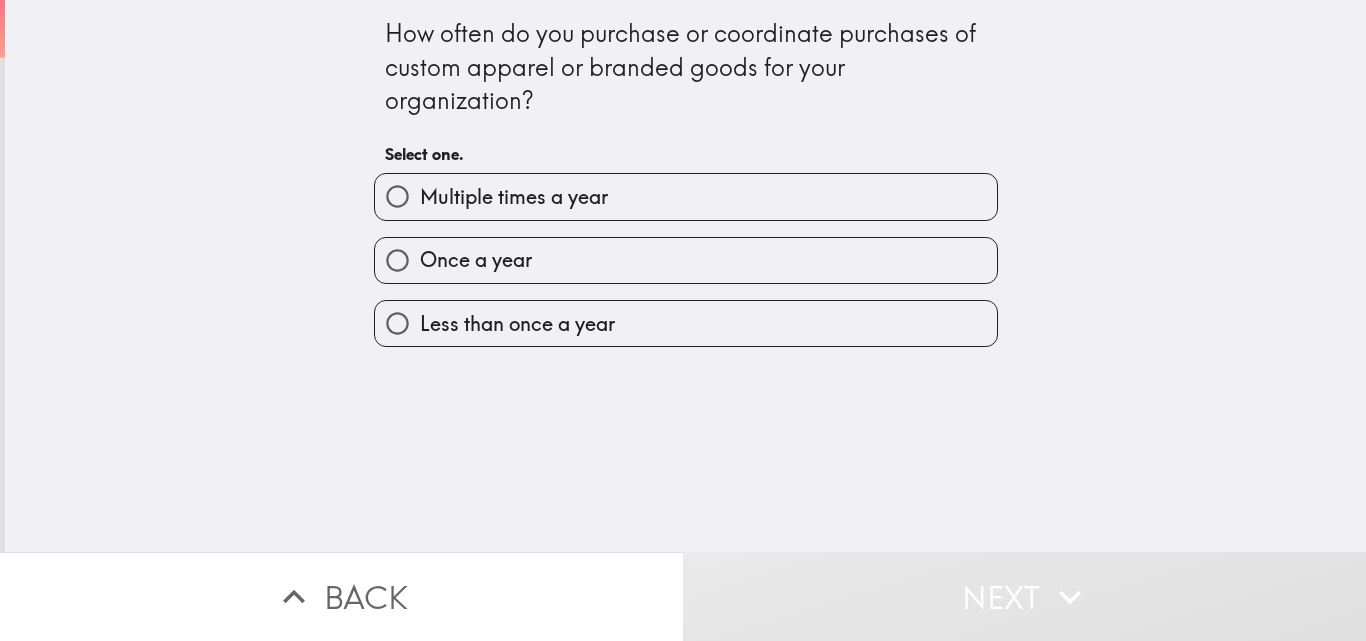 click on "Multiple times a year" at bounding box center [514, 197] 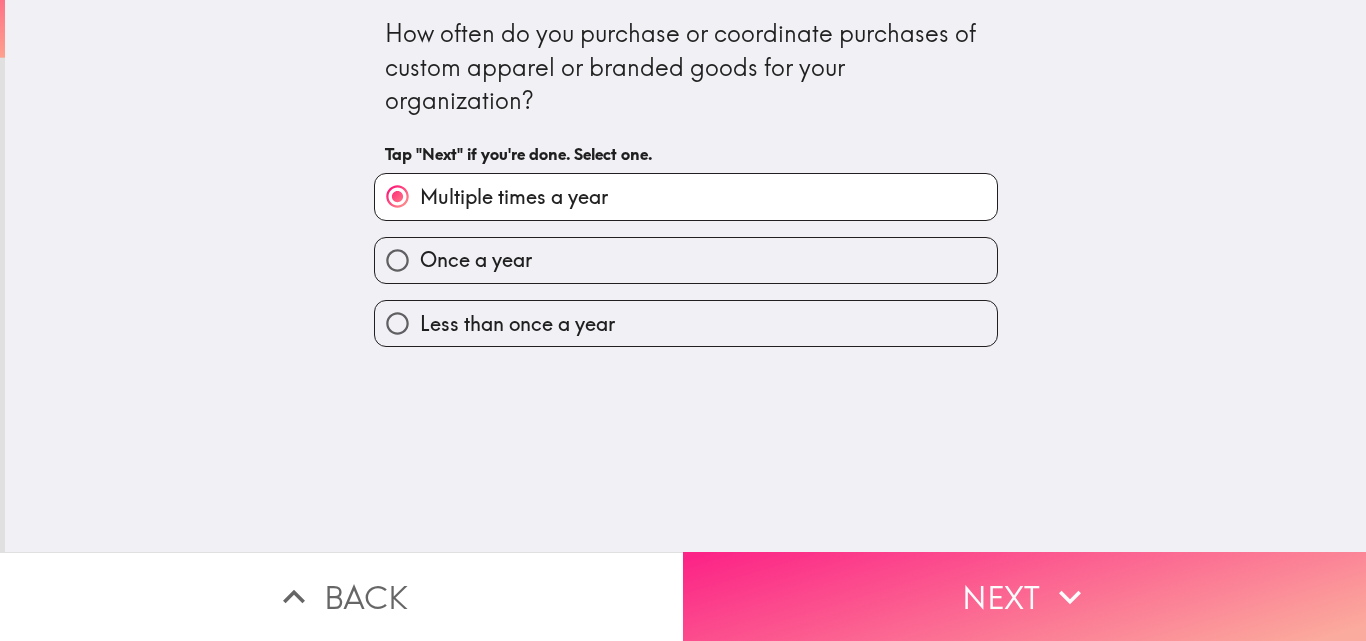 click on "Next" at bounding box center (1024, 596) 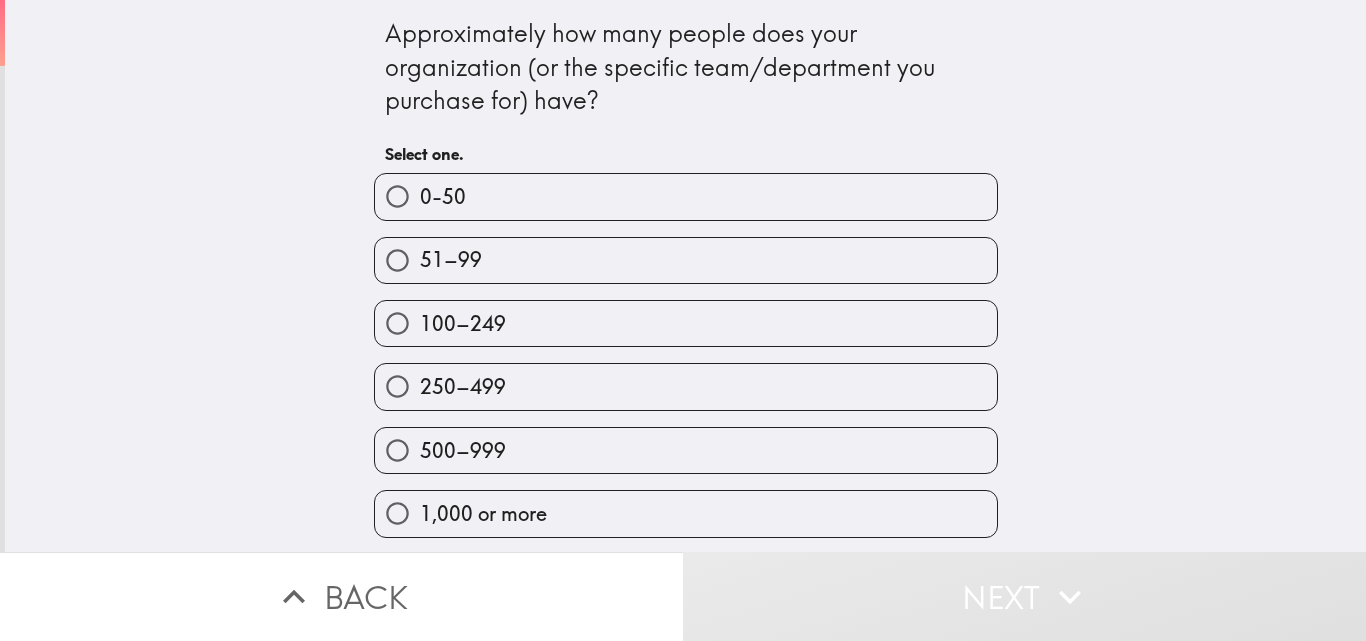 scroll, scrollTop: 1, scrollLeft: 0, axis: vertical 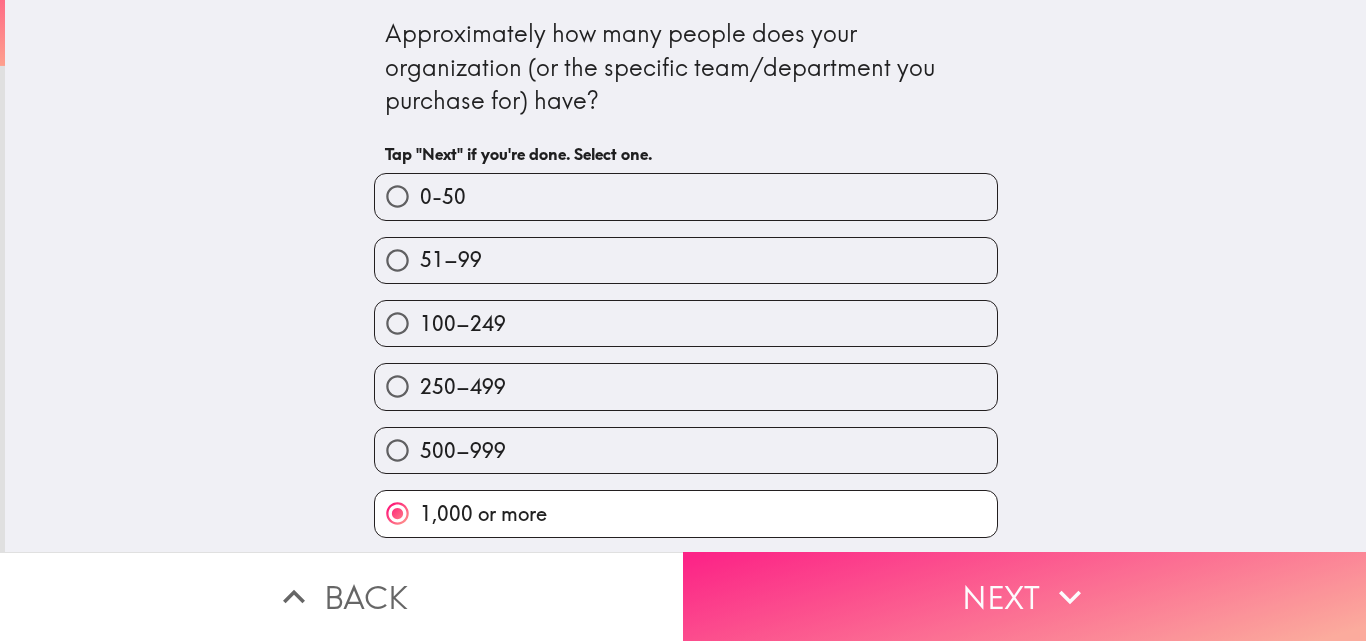 click on "Next" at bounding box center [1024, 596] 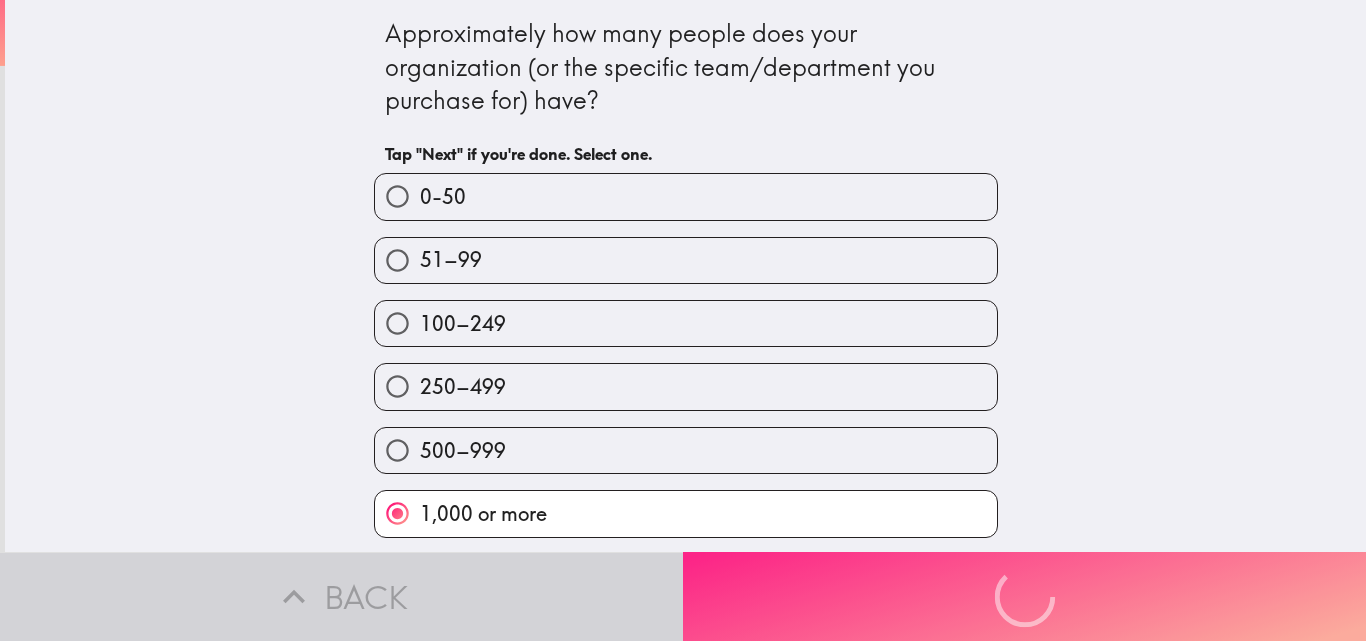 scroll, scrollTop: 0, scrollLeft: 0, axis: both 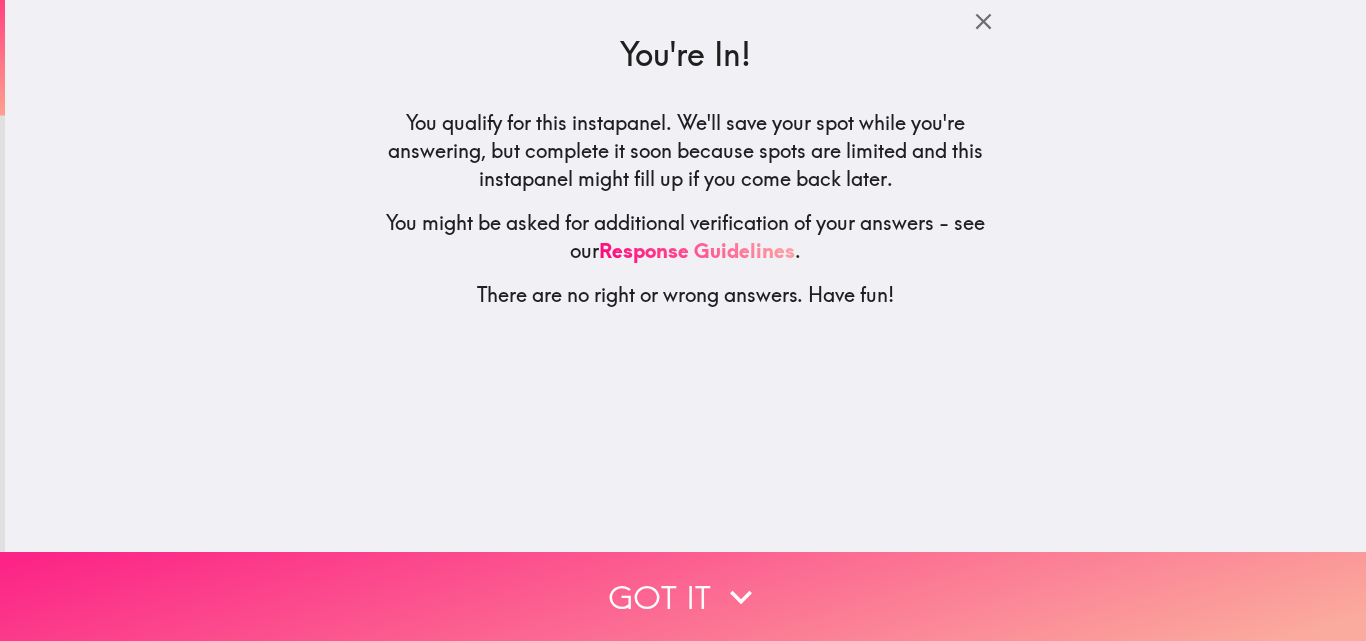 click 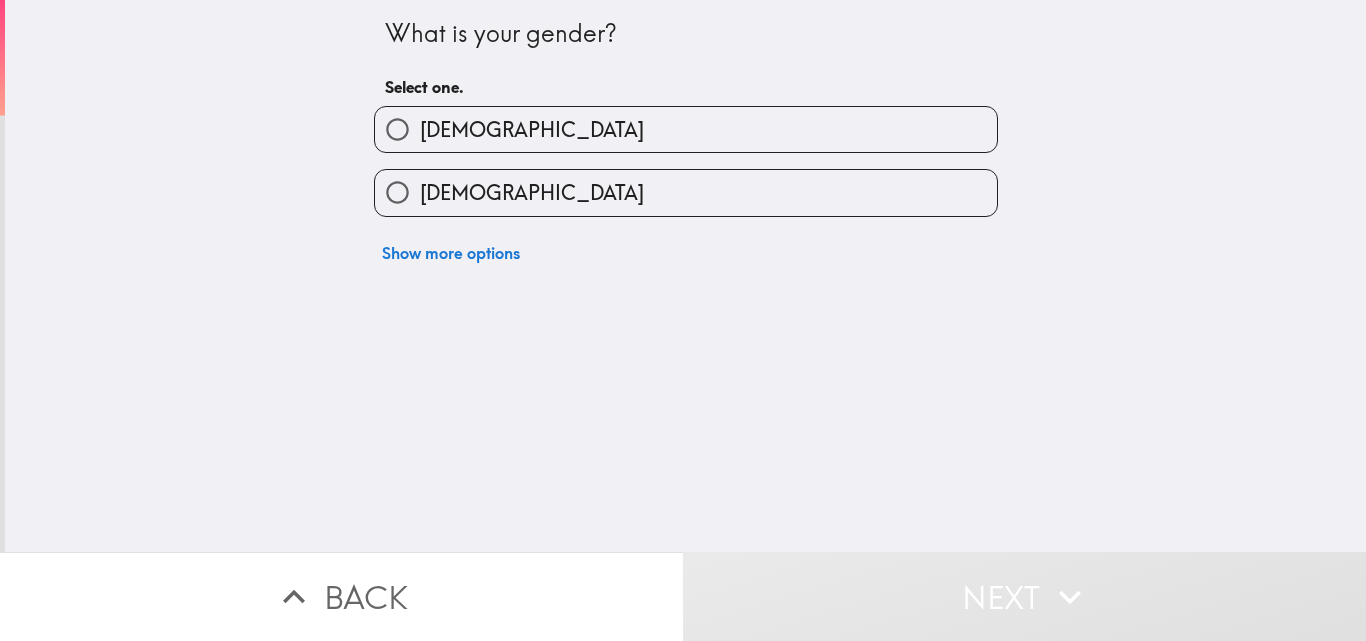 click on "[DEMOGRAPHIC_DATA]" at bounding box center (532, 130) 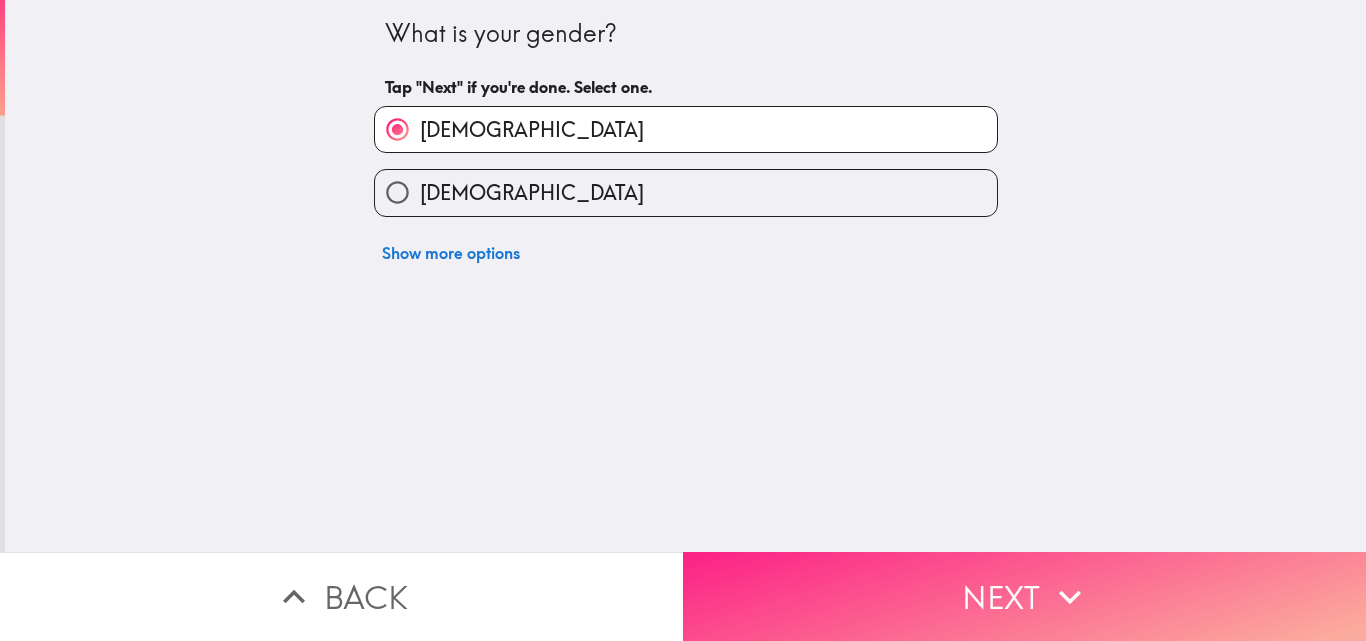 click on "Next" at bounding box center [1024, 596] 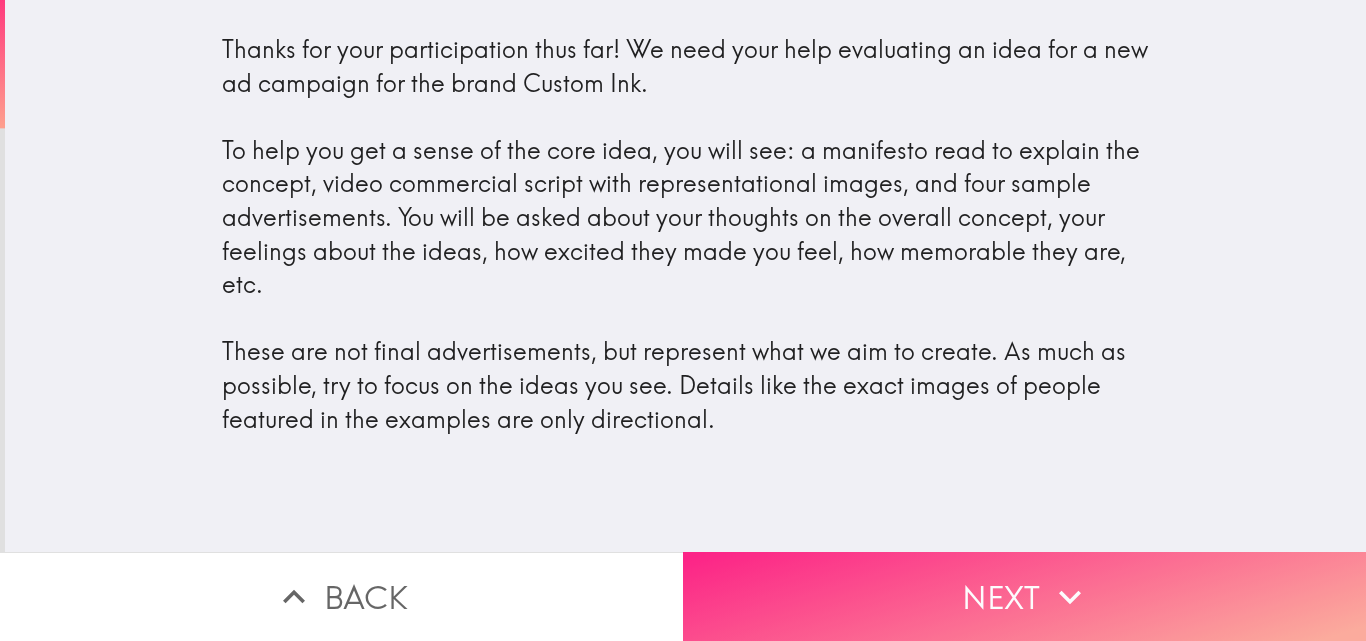 click on "Next" at bounding box center [1024, 596] 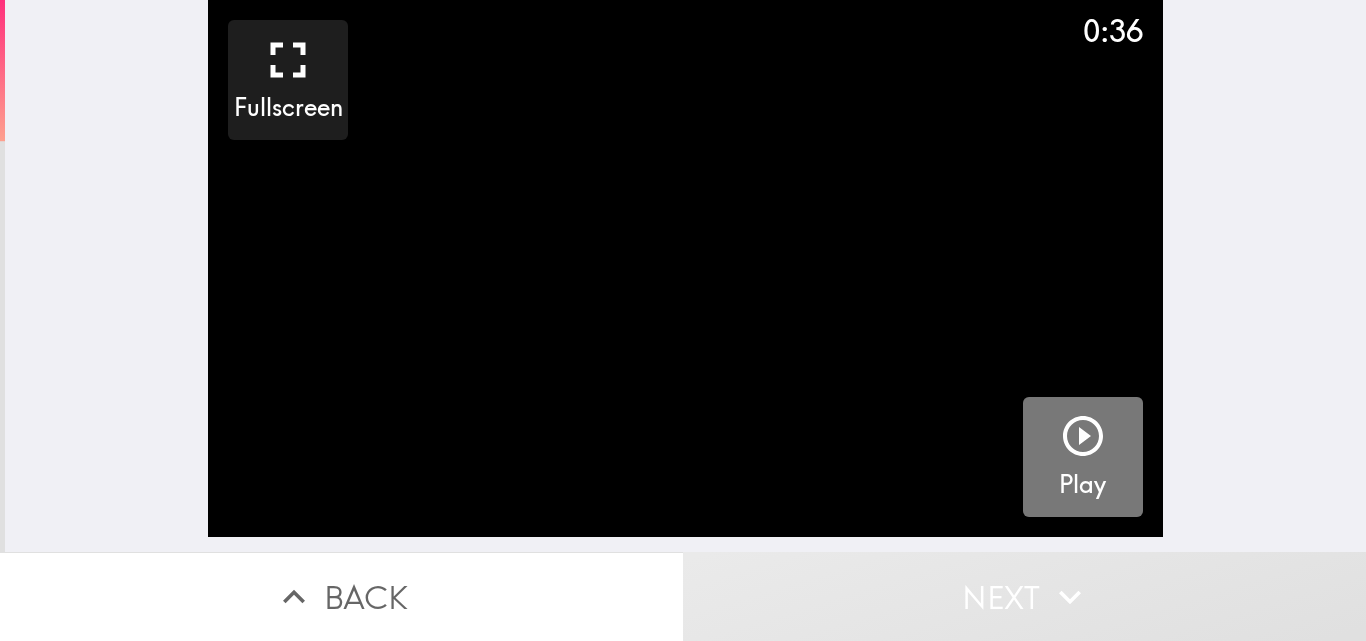 click 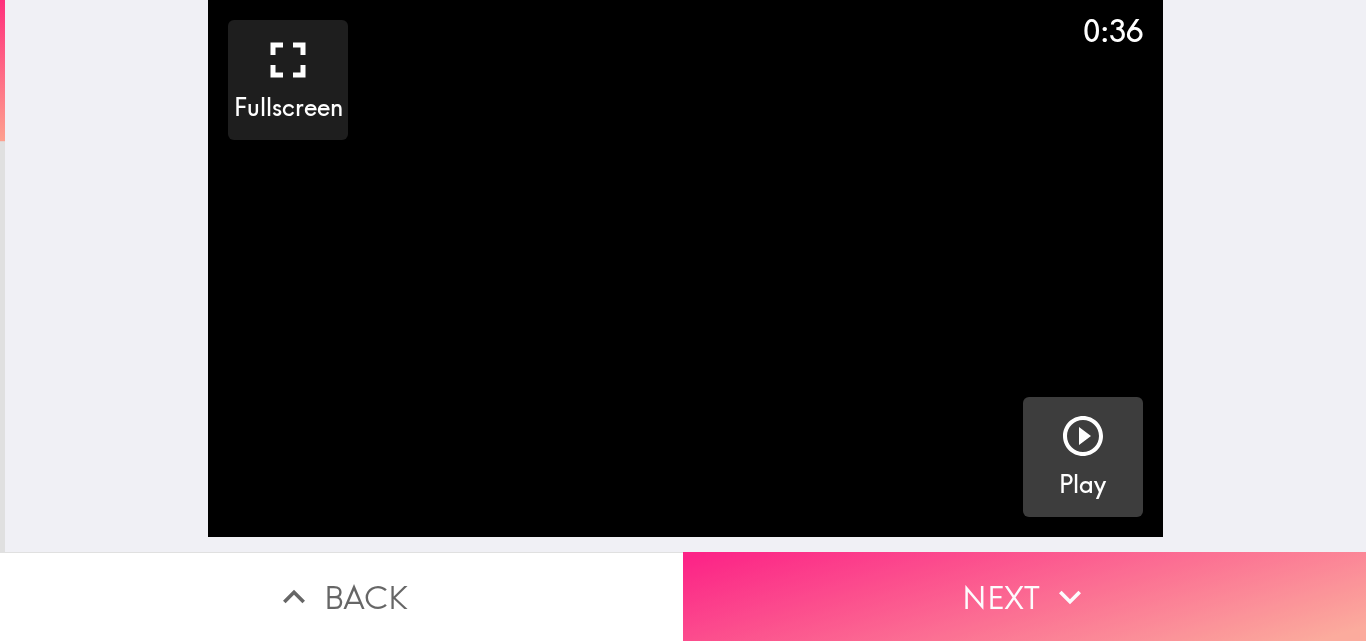 click on "Next" at bounding box center [1024, 596] 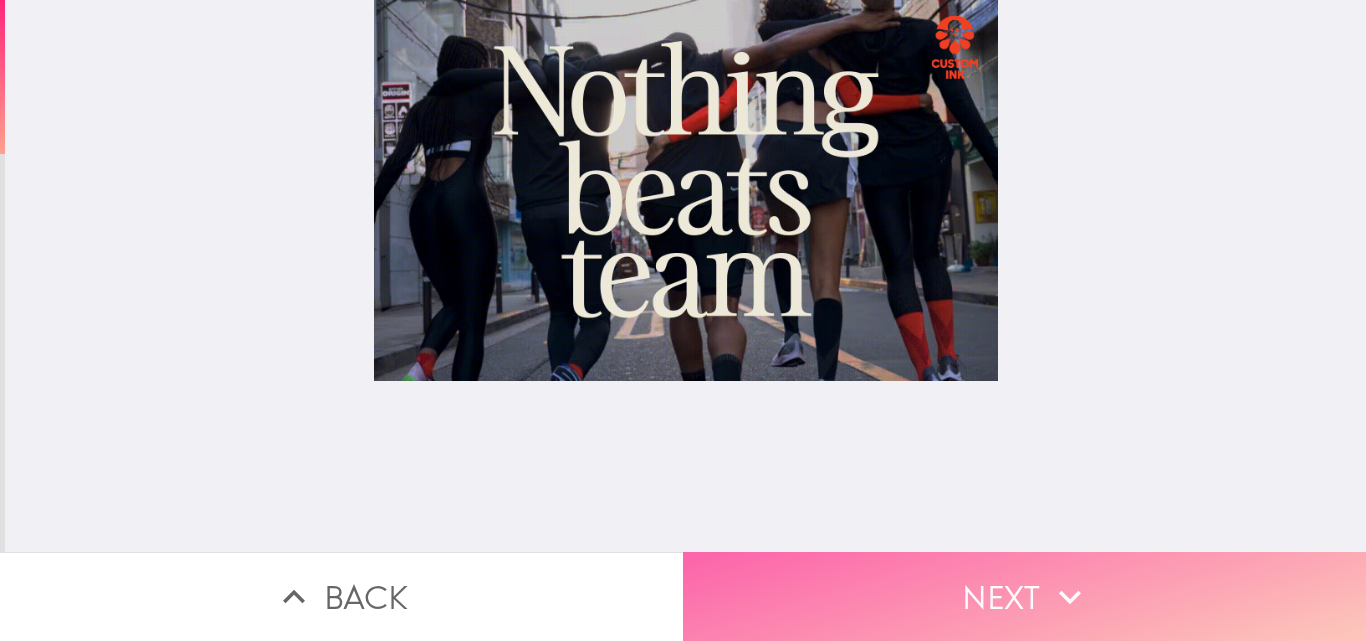 click on "Next" at bounding box center (1024, 596) 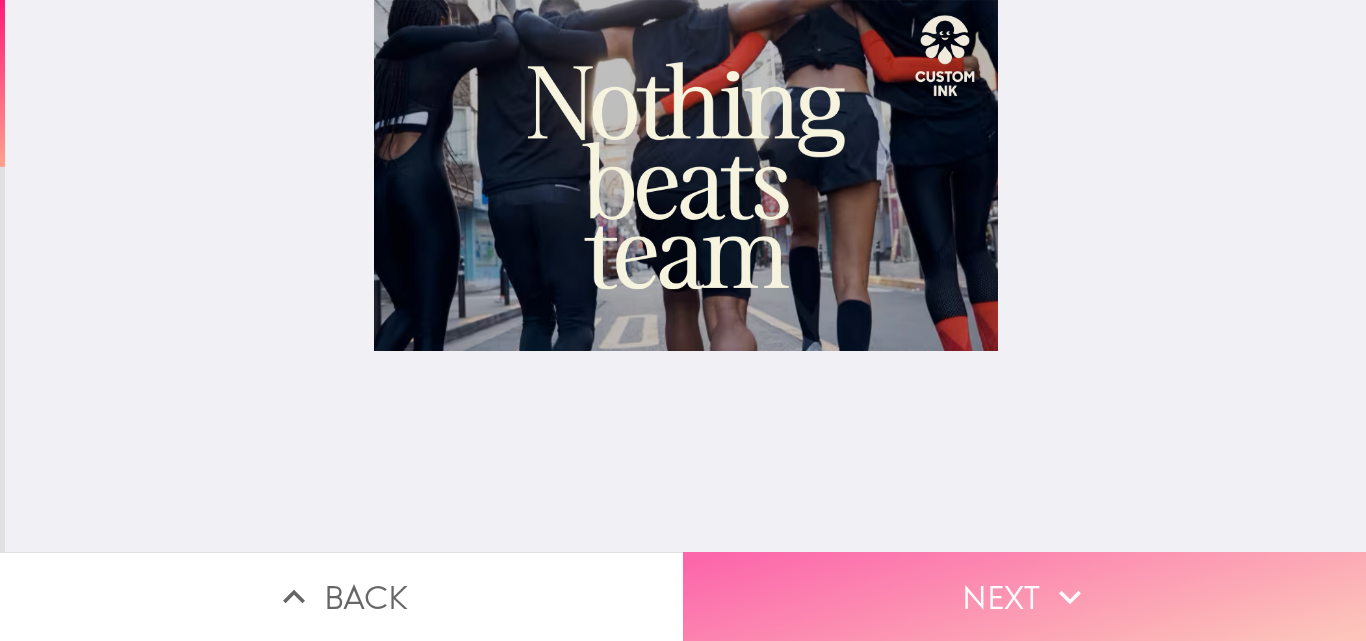 click on "Next" at bounding box center [1024, 596] 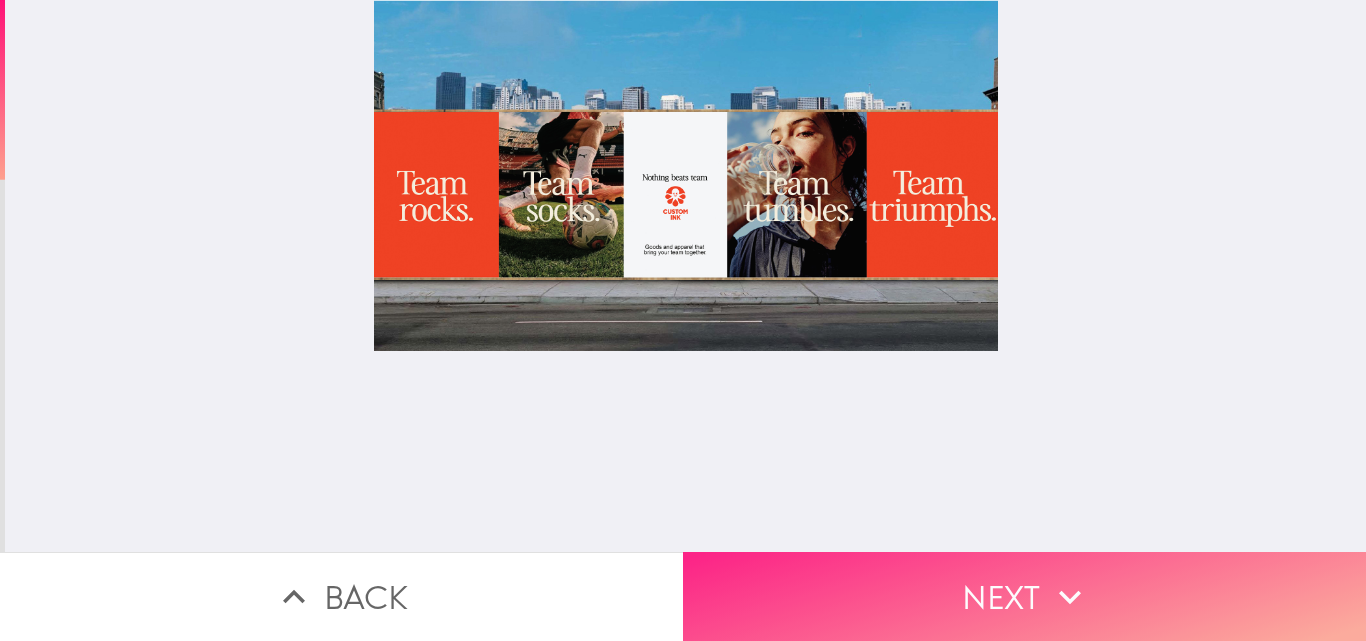 click on "Next" at bounding box center (1024, 596) 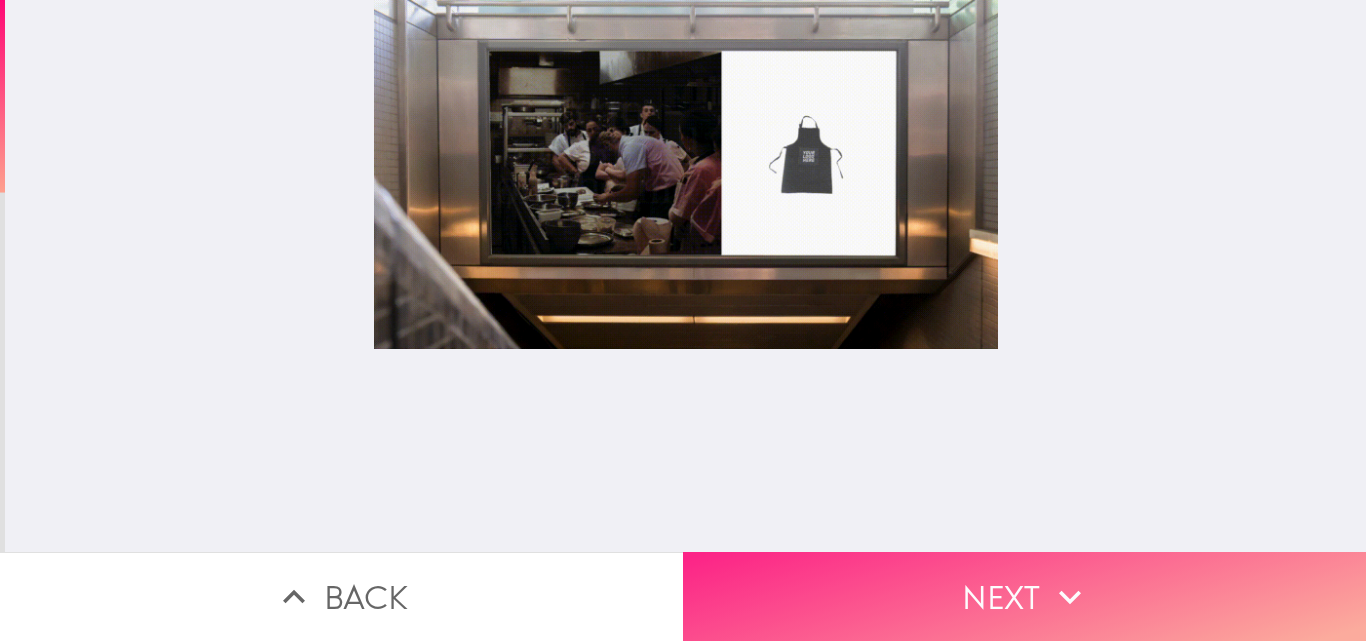 click on "Next" at bounding box center (1024, 596) 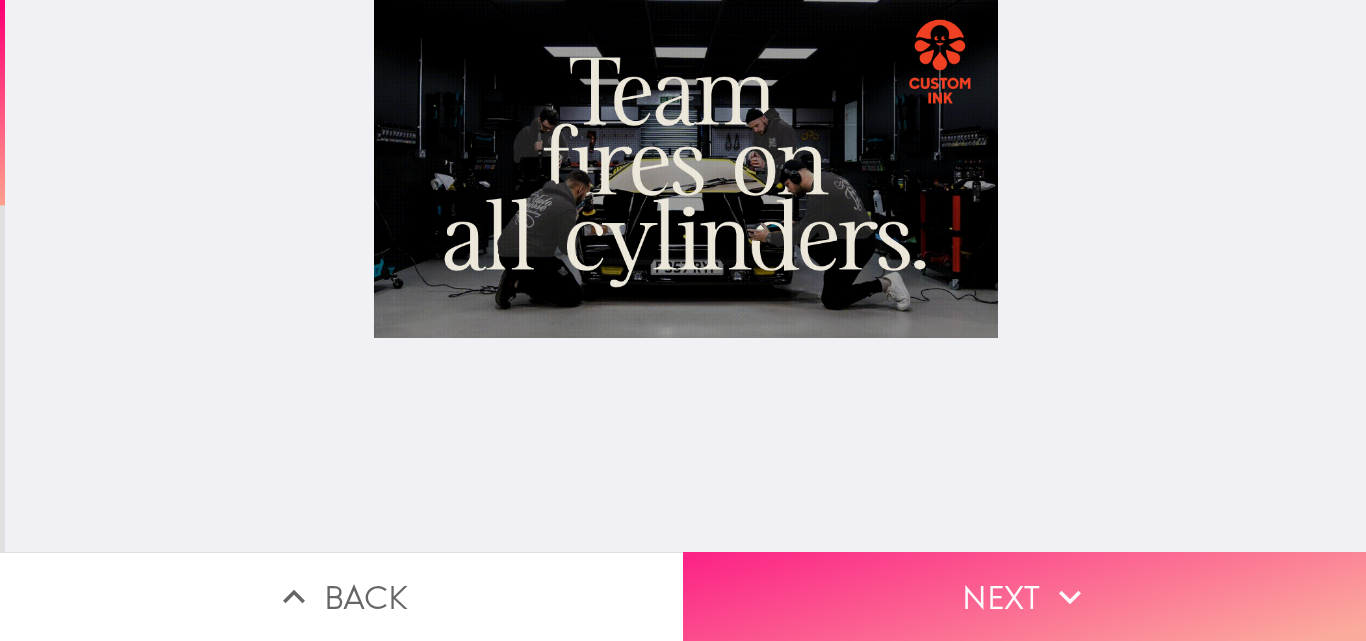 click on "Next" at bounding box center [1024, 596] 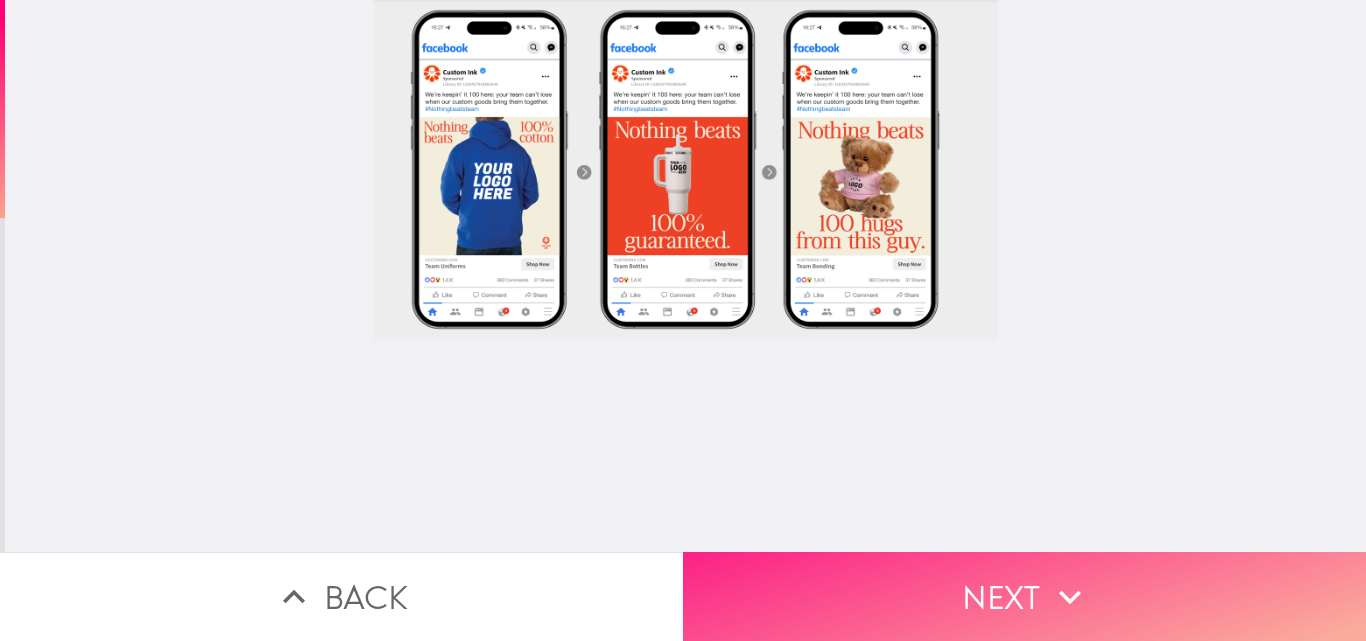 click on "Next" at bounding box center (1024, 596) 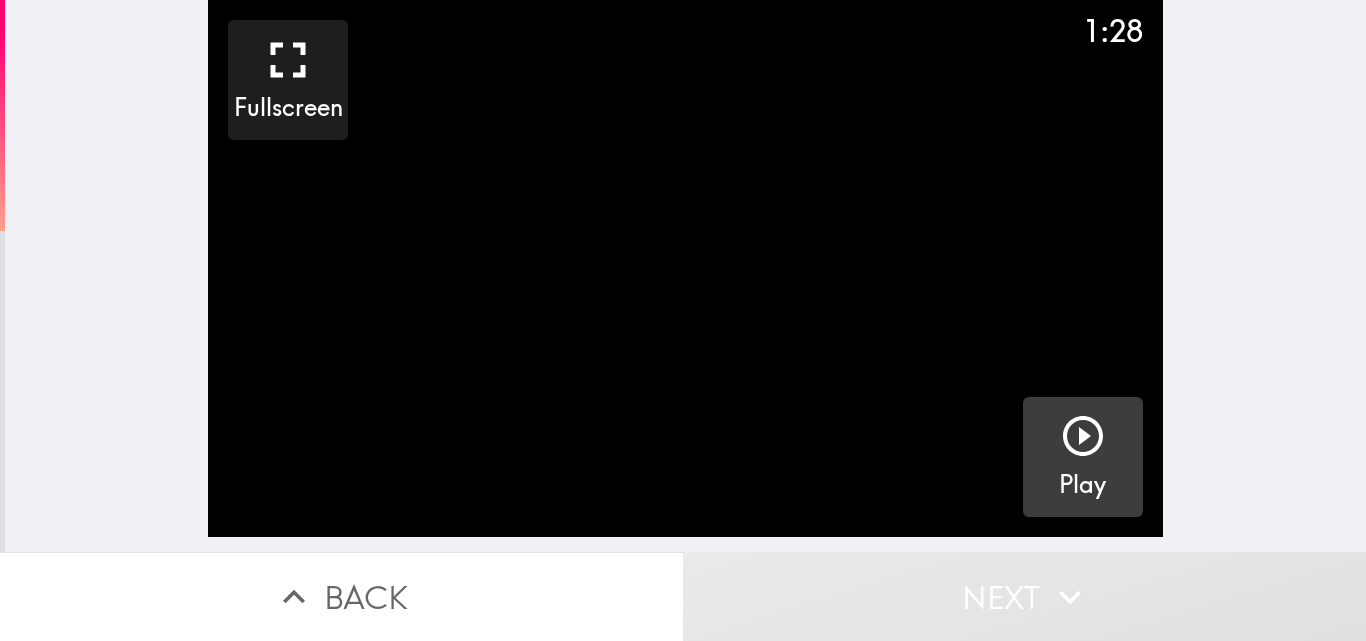 click on "Play" at bounding box center [1083, 457] 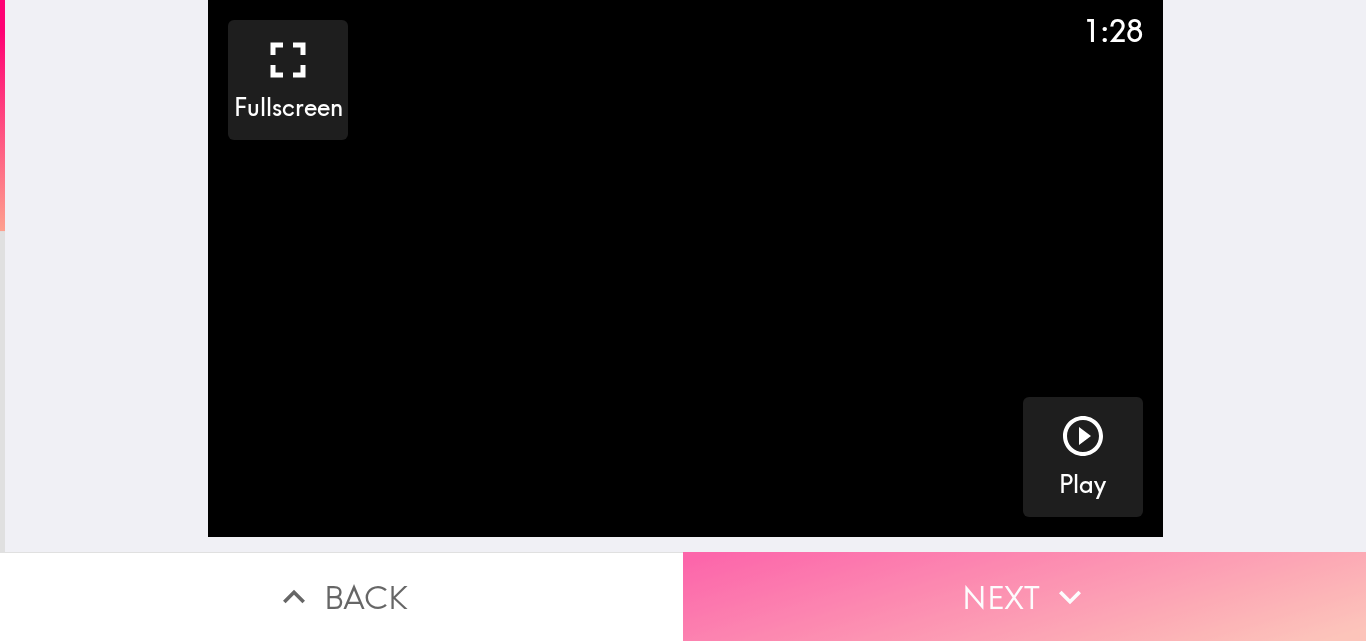 click on "Next" at bounding box center (1024, 596) 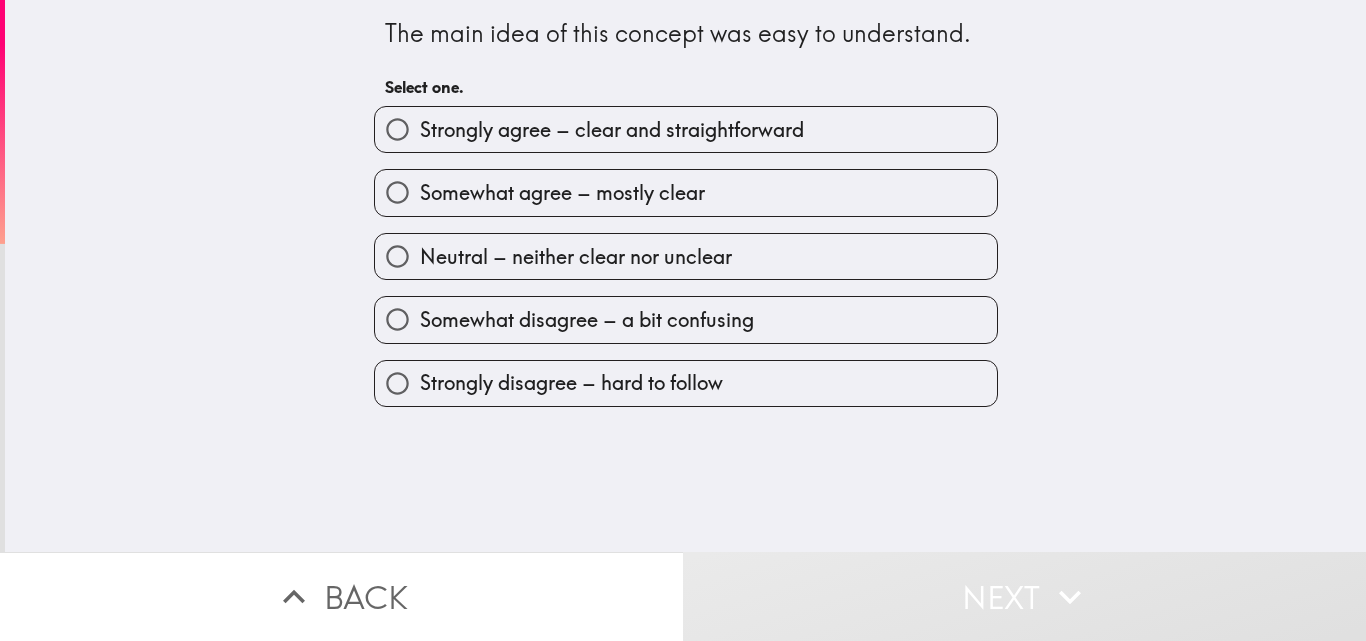 click on "Strongly agree – clear and straightforward" at bounding box center (612, 130) 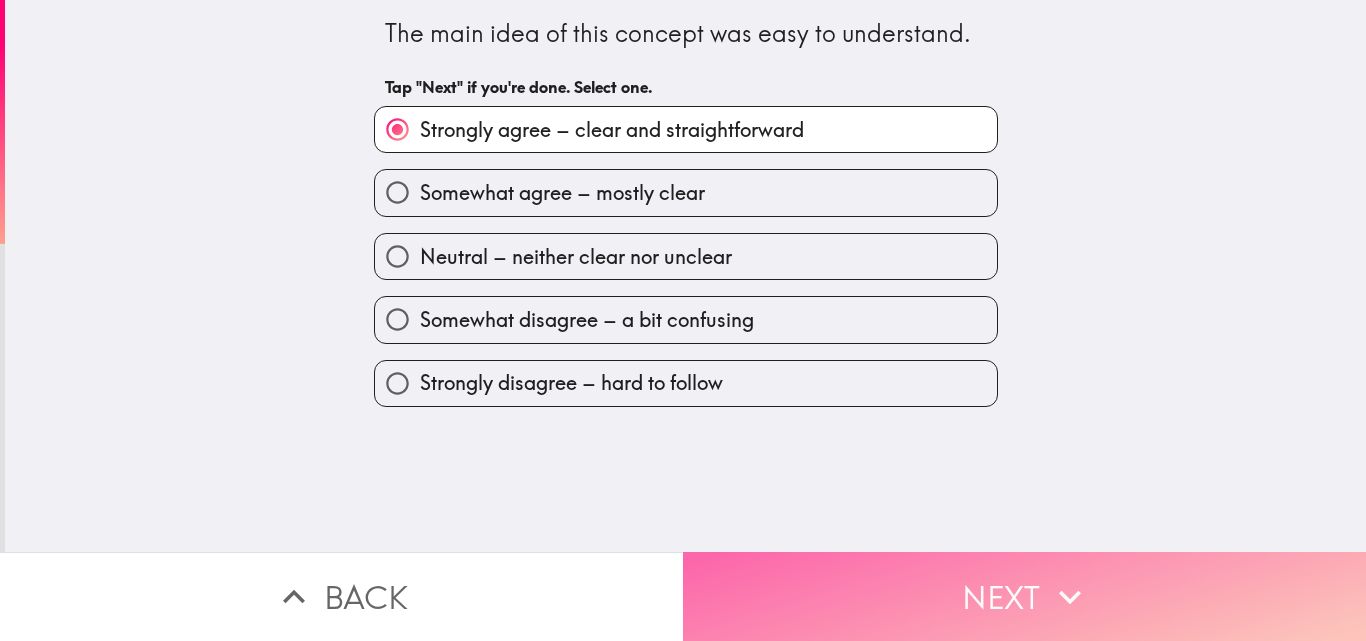 click on "Next" at bounding box center (1024, 596) 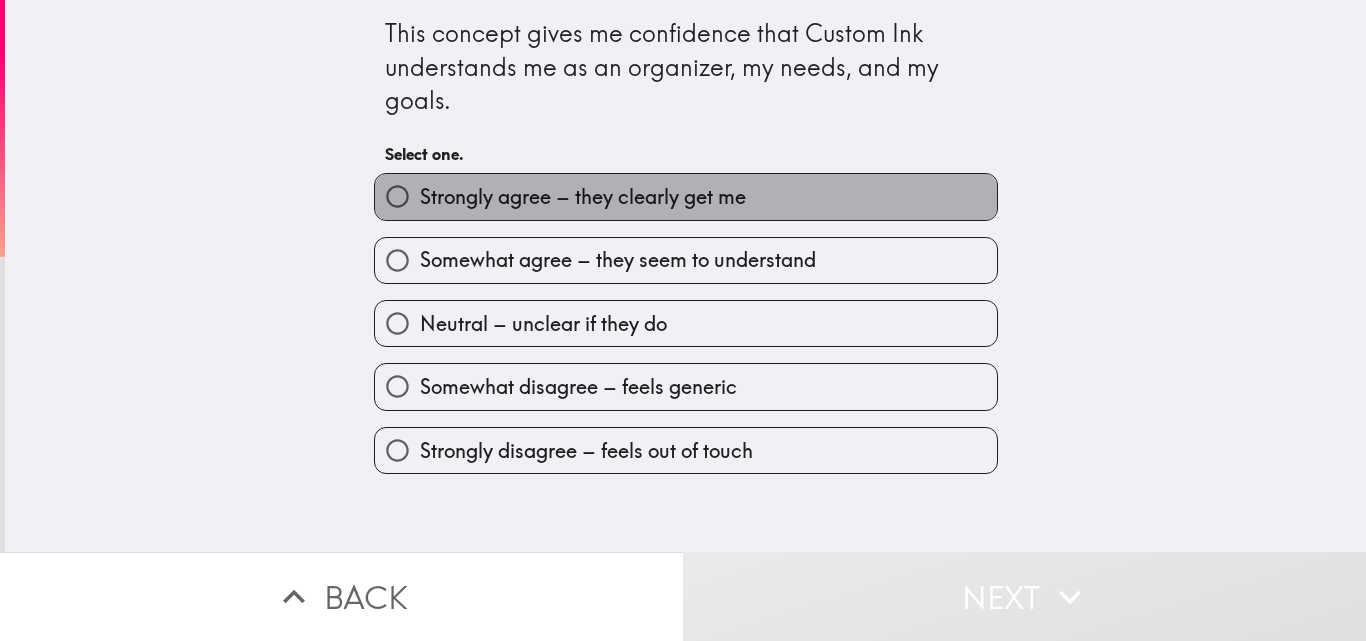 click on "Strongly agree – they clearly get me" at bounding box center [686, 196] 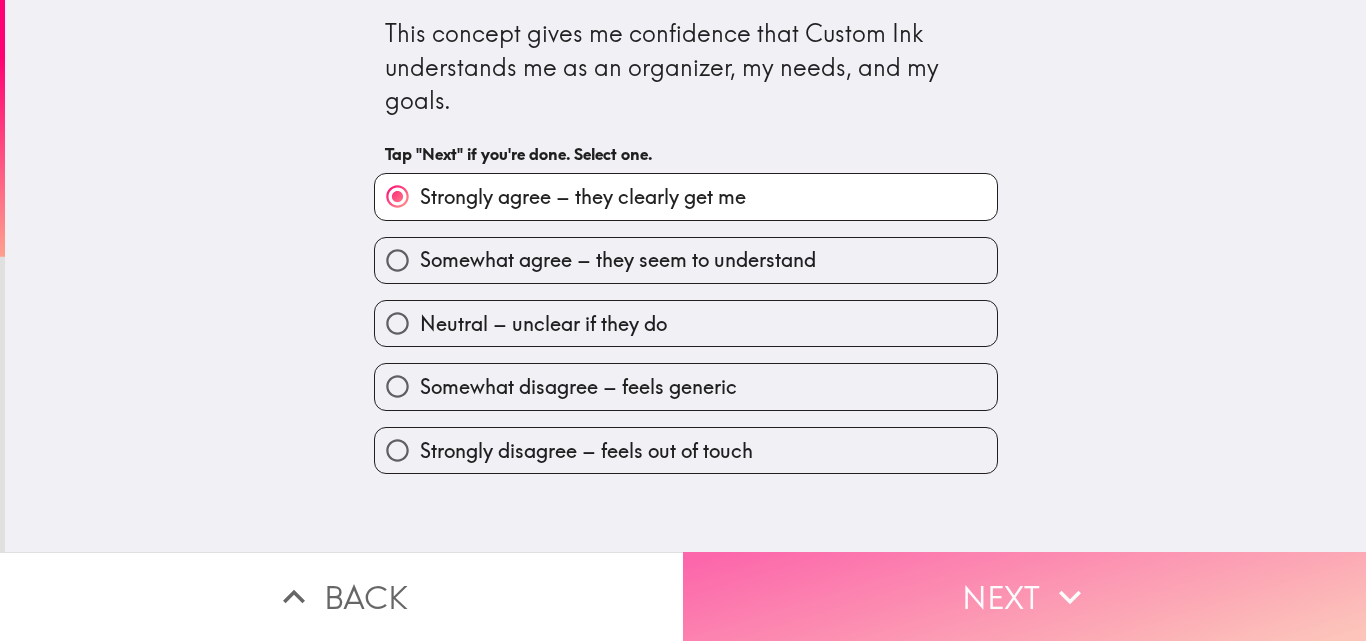 click on "Next" at bounding box center (1024, 596) 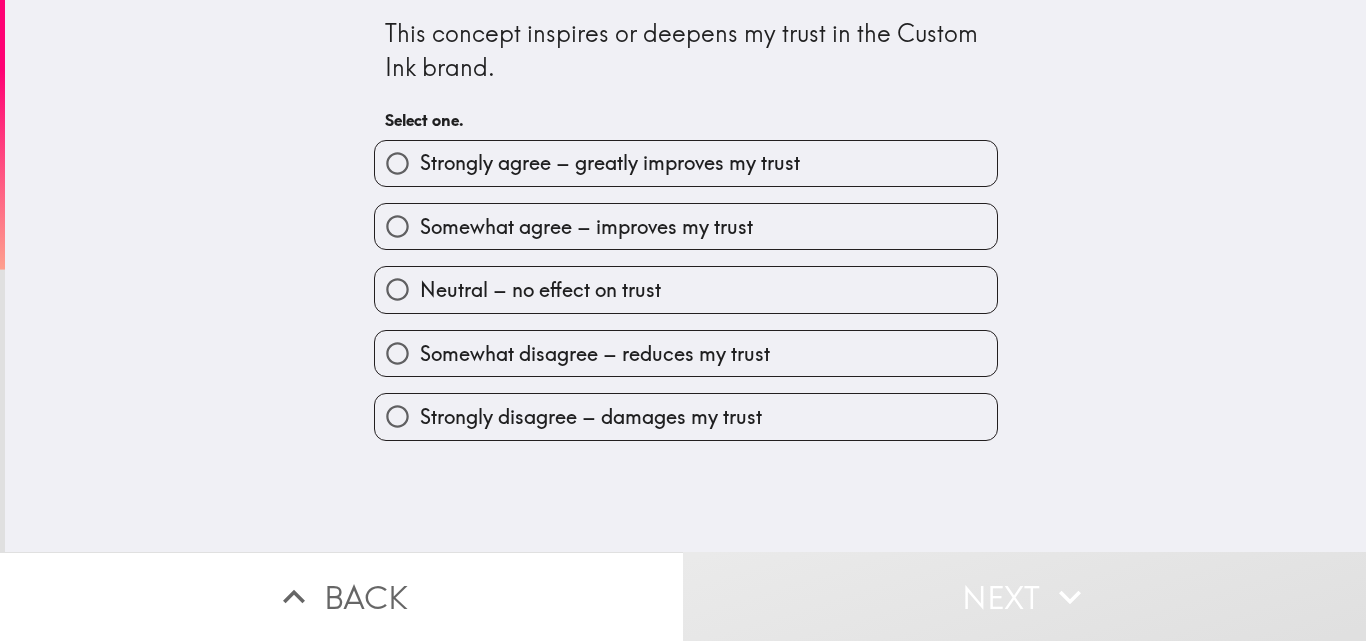 click on "Strongly agree – greatly improves my trust" at bounding box center (610, 163) 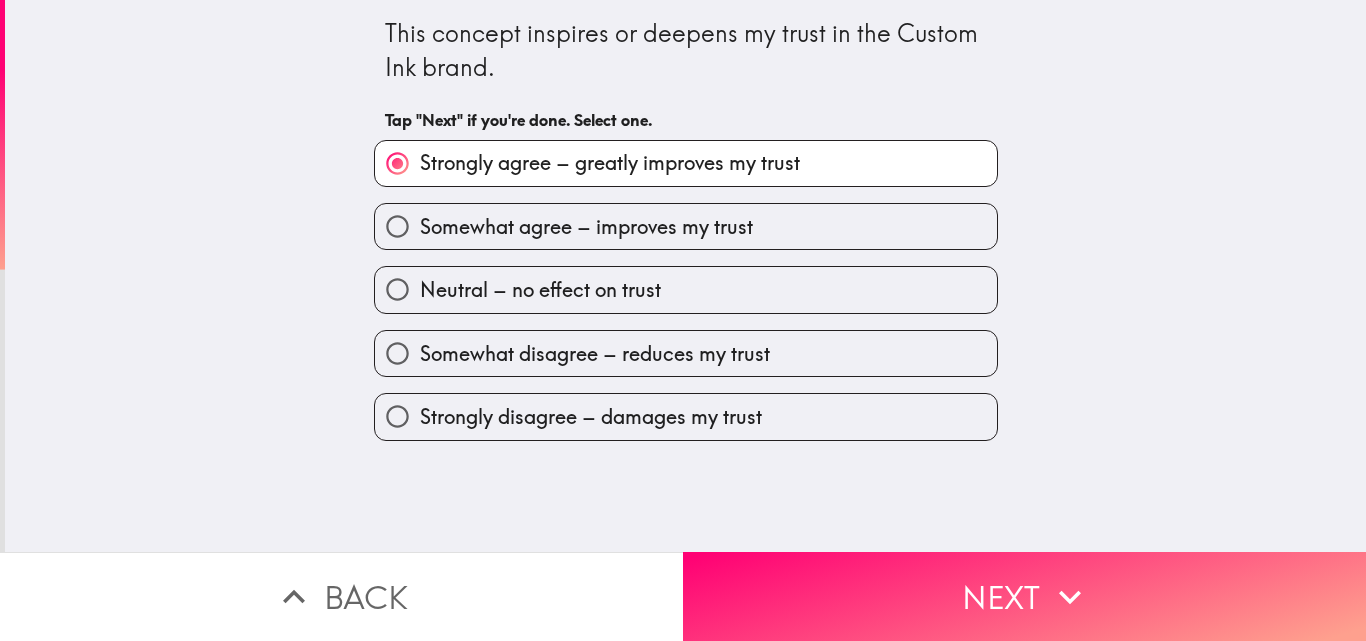click on "Strongly agree – greatly improves my trust" at bounding box center (610, 163) 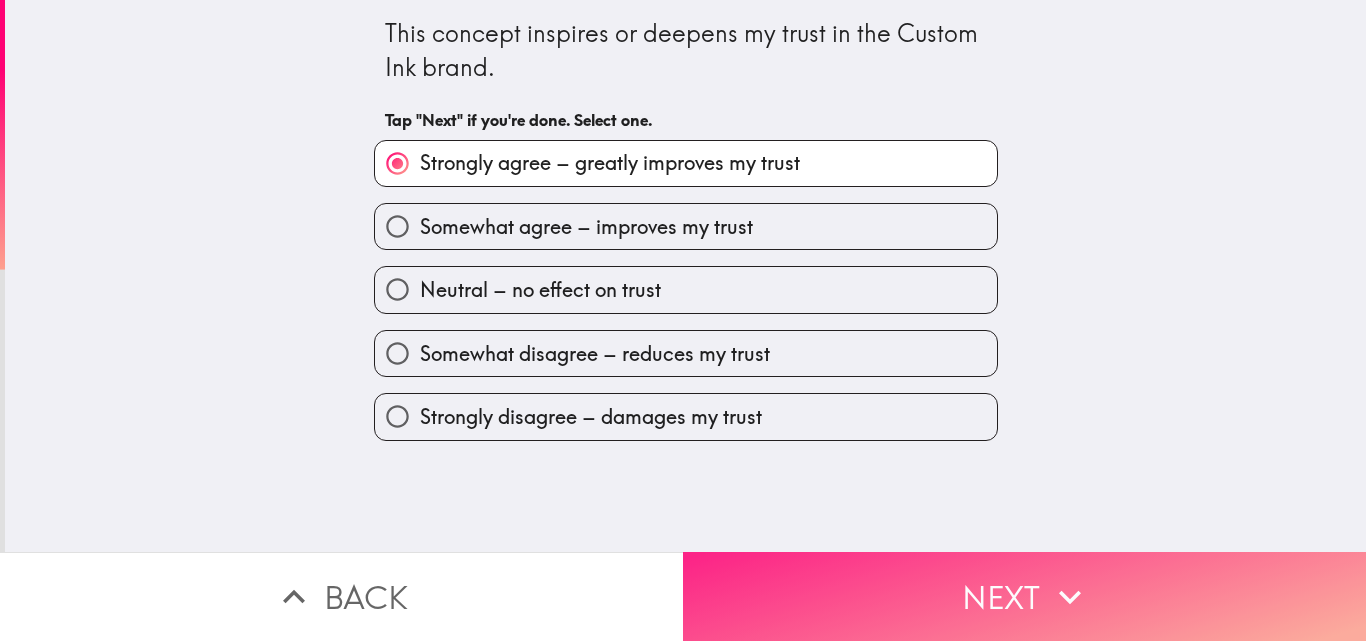 click on "Next" at bounding box center (1024, 596) 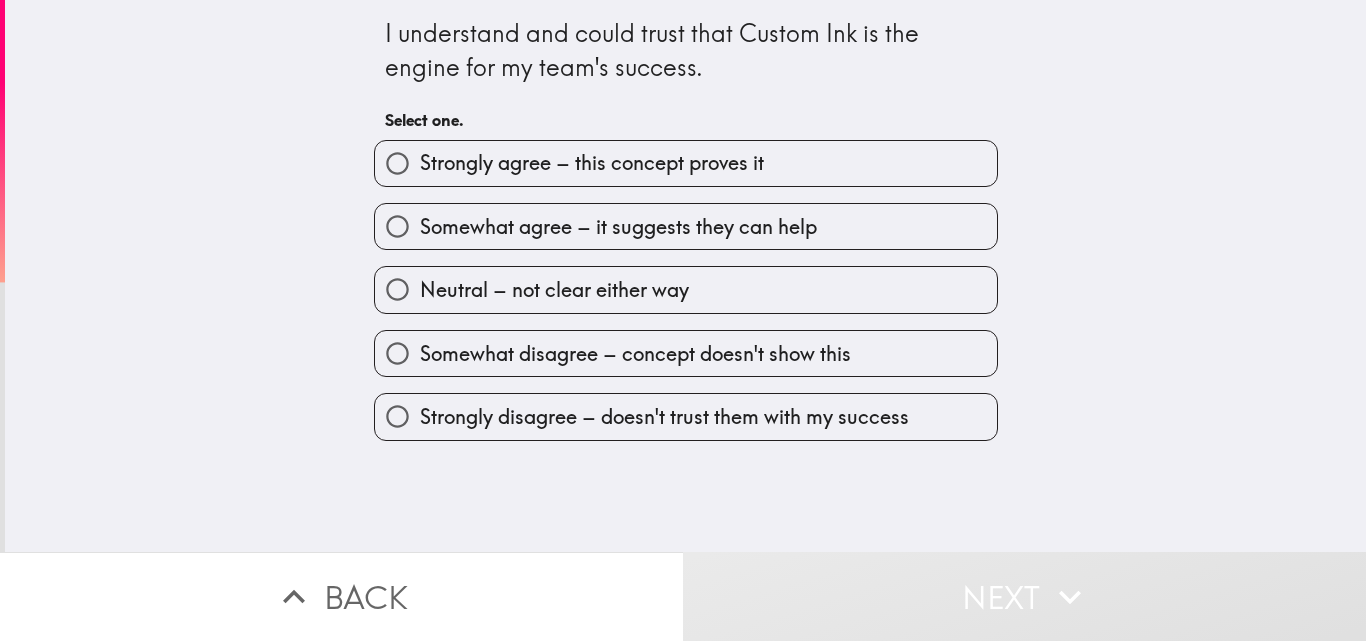 click on "Strongly agree – this concept proves it" at bounding box center [592, 163] 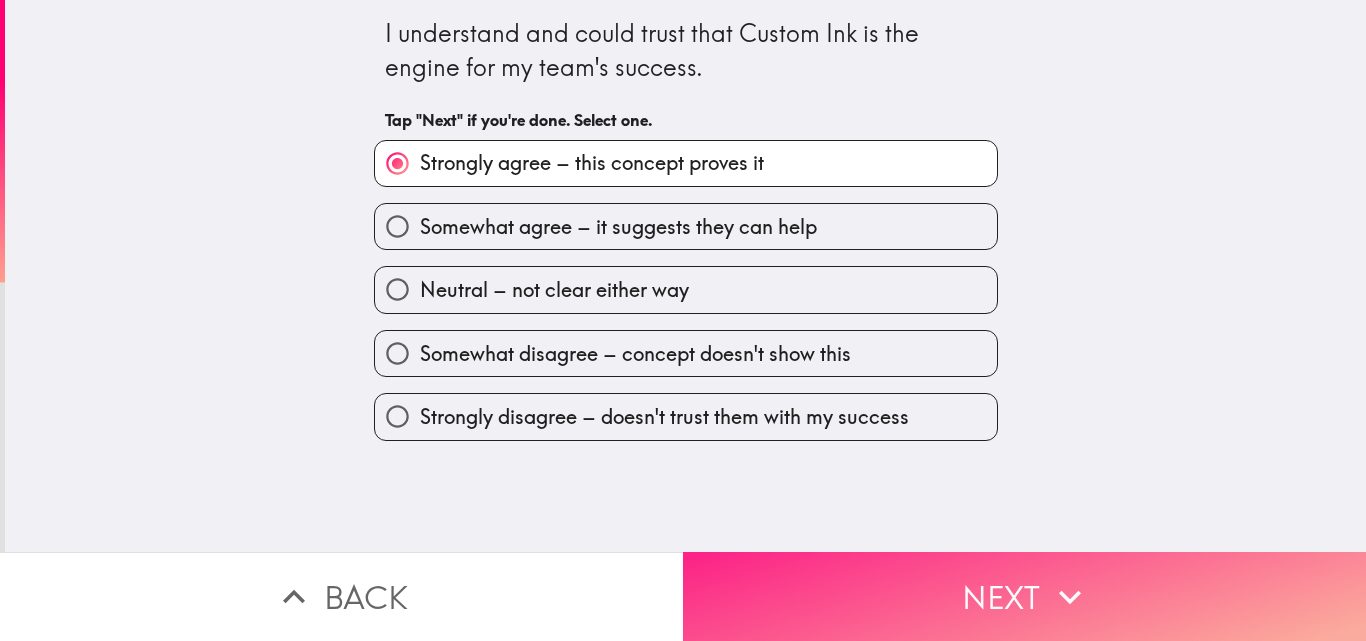 click on "Next" at bounding box center (1024, 596) 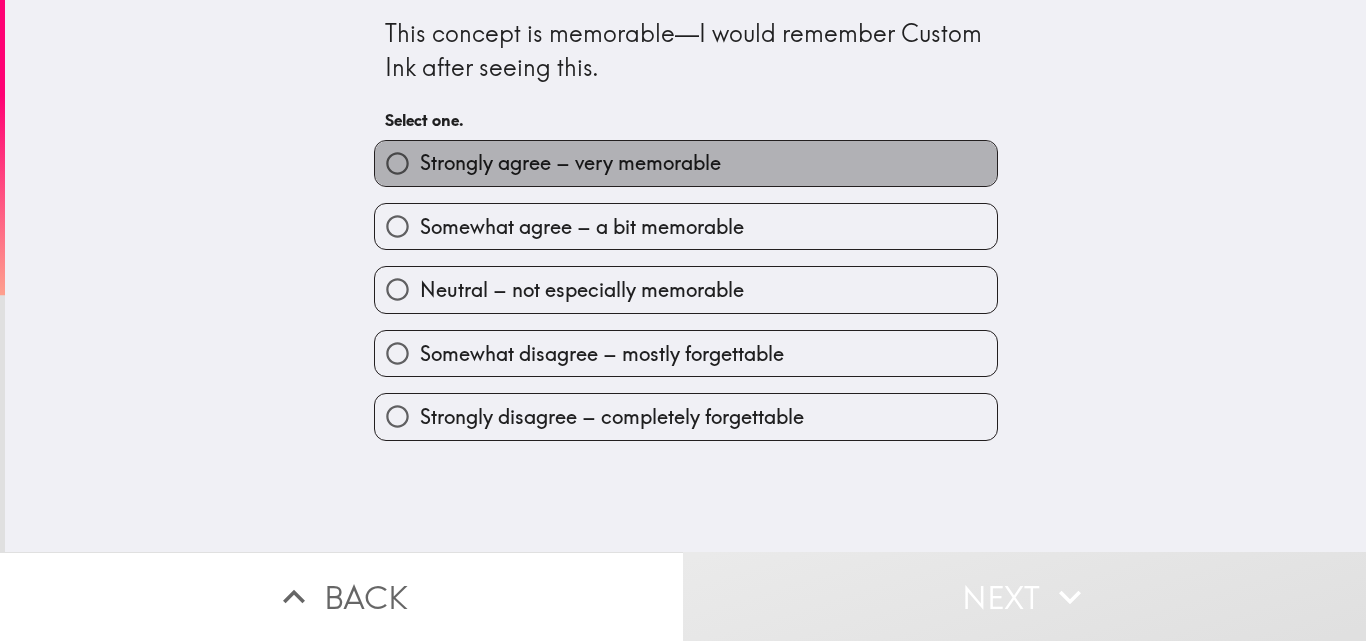 click on "Strongly agree – very memorable" at bounding box center [570, 163] 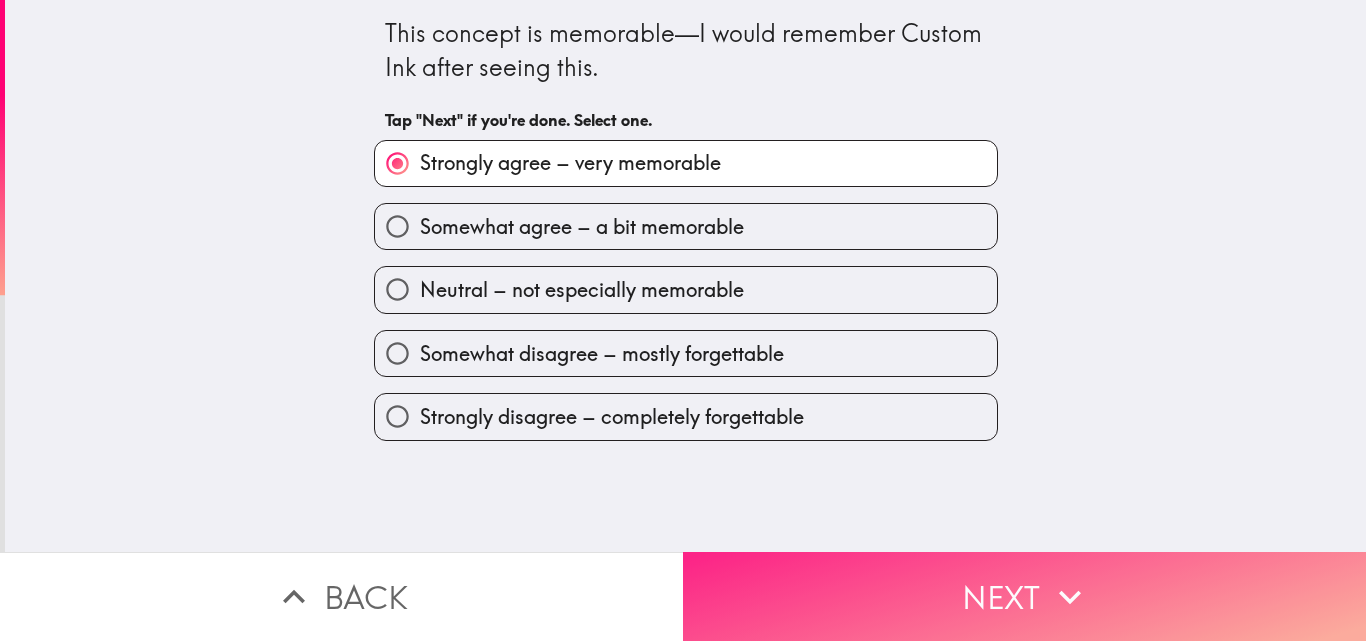 click on "Next" at bounding box center (1024, 596) 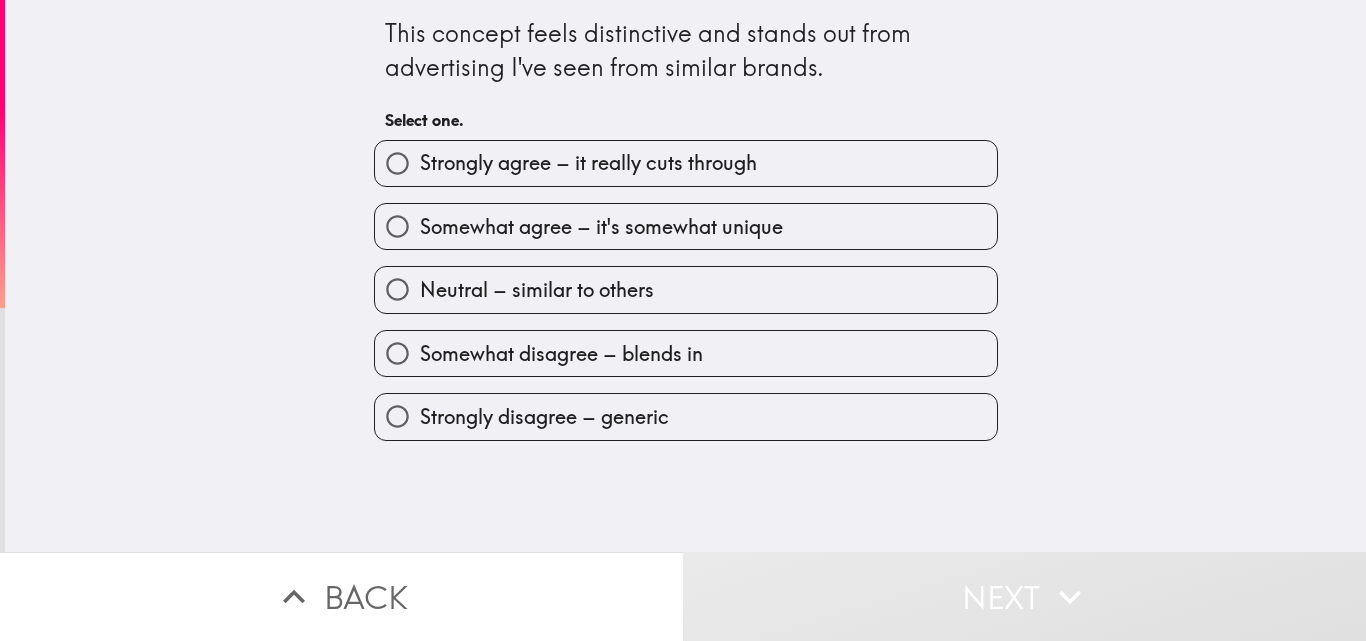click on "Strongly agree – it really cuts through" at bounding box center [588, 163] 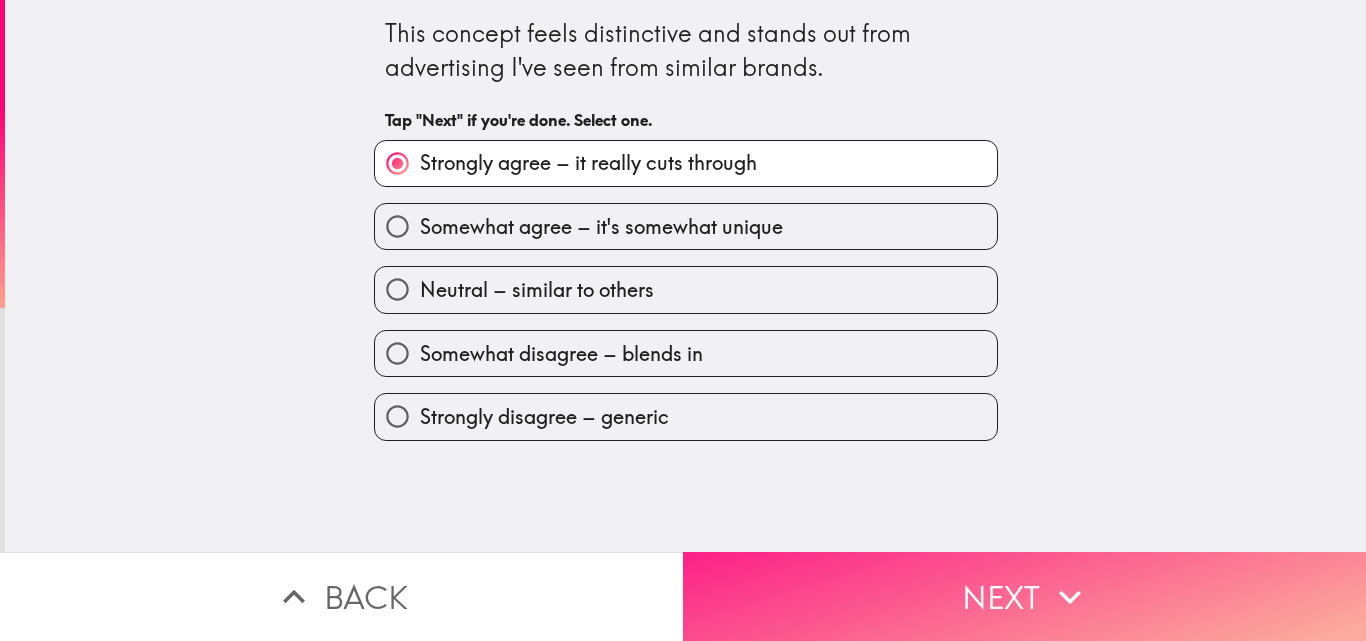 click 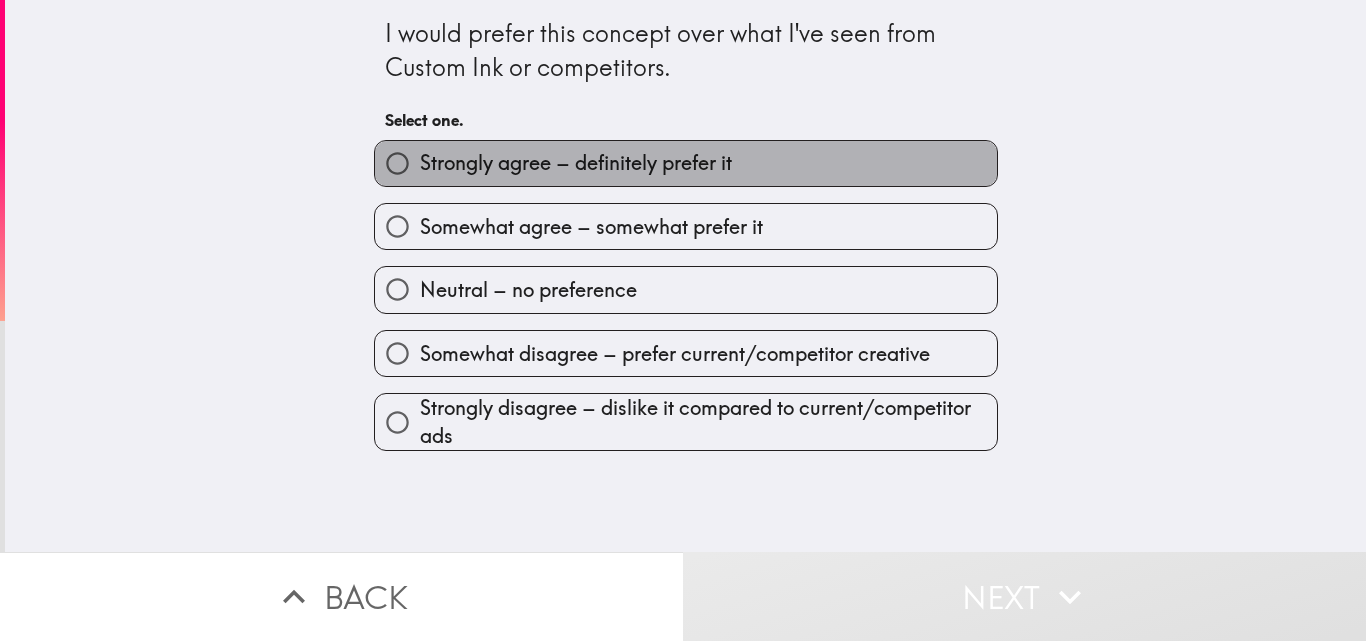 drag, startPoint x: 566, startPoint y: 154, endPoint x: 619, endPoint y: 216, distance: 81.565926 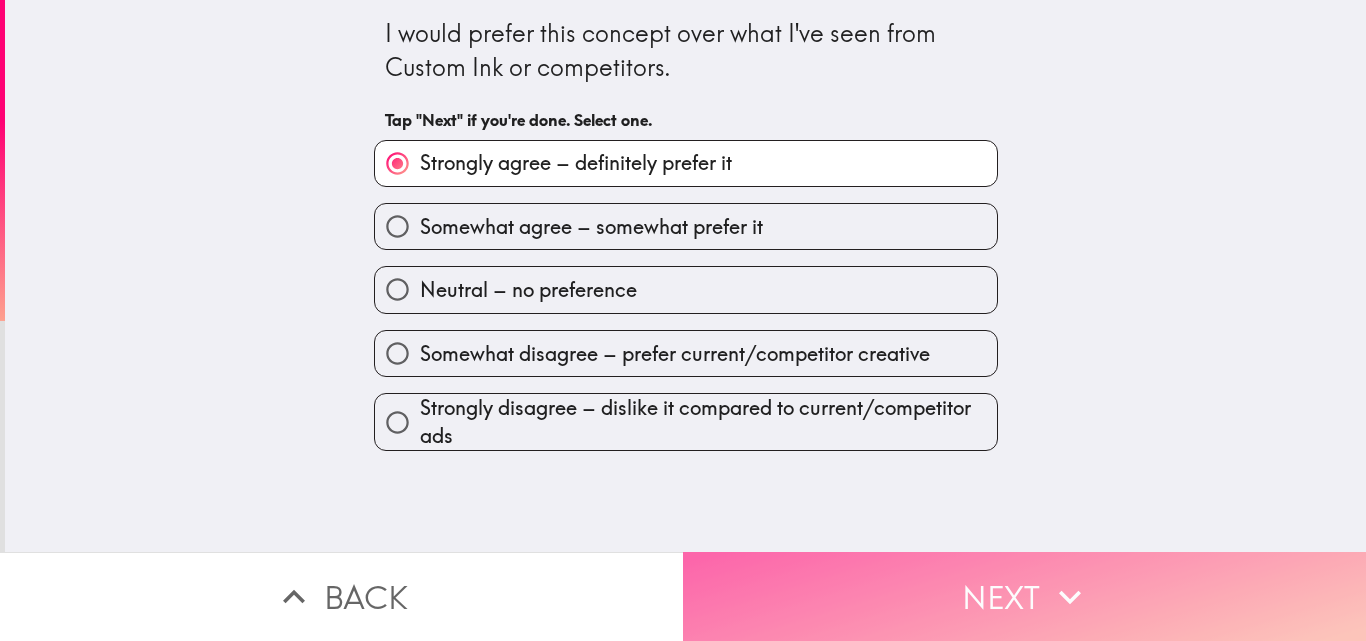 click 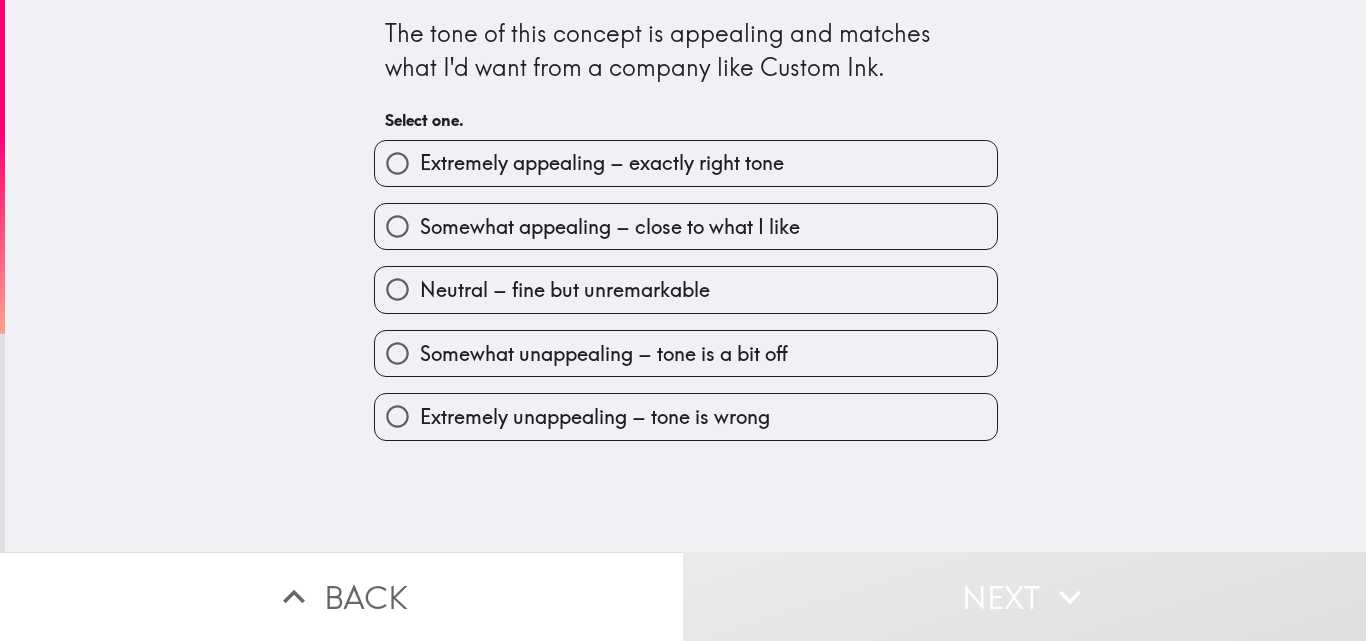 drag, startPoint x: 436, startPoint y: 174, endPoint x: 436, endPoint y: 279, distance: 105 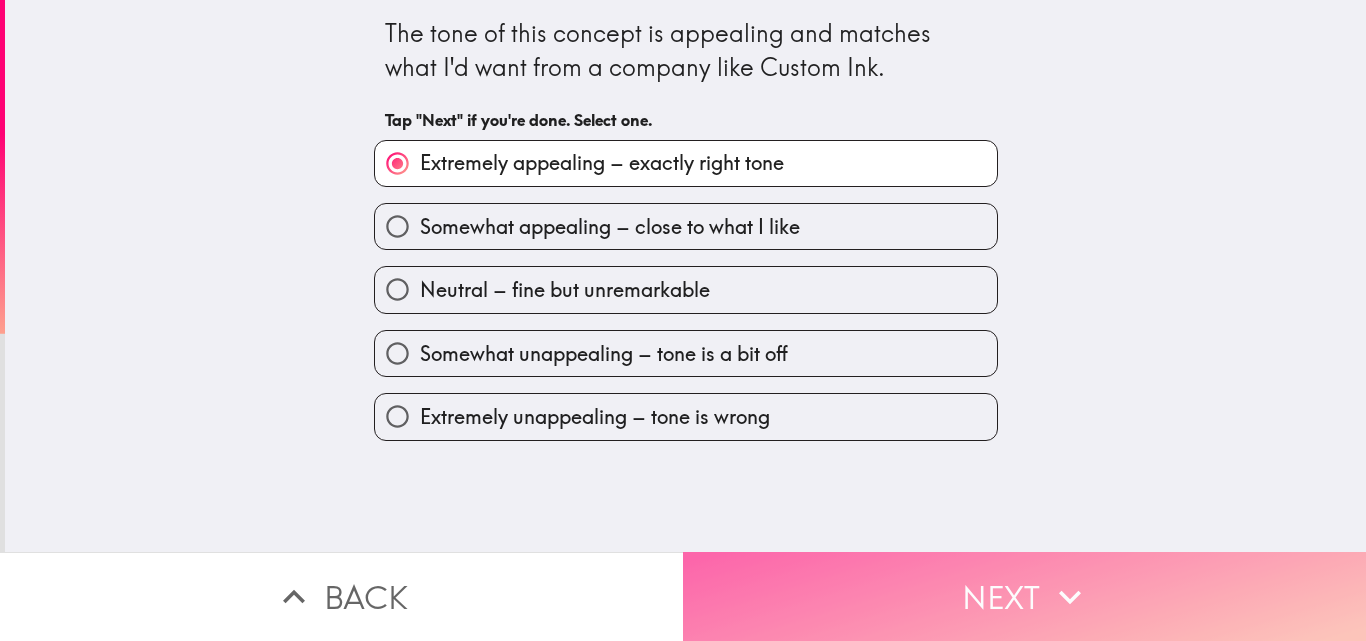 click on "Next" at bounding box center (1024, 596) 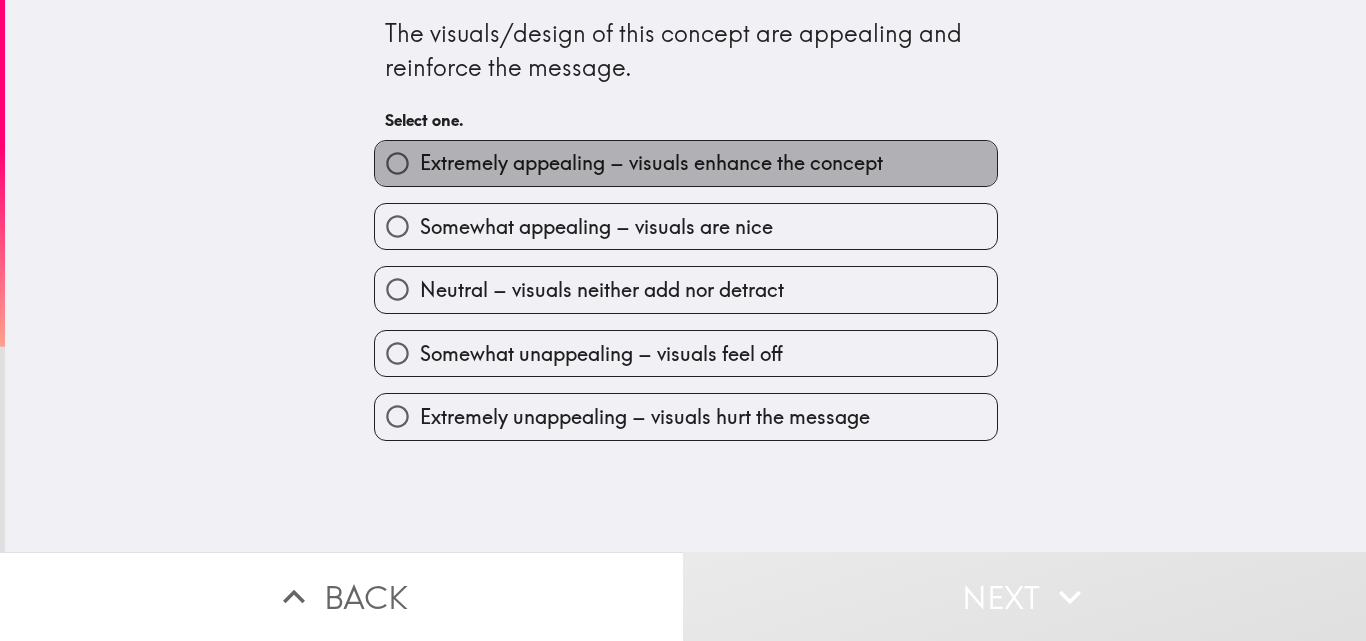 click on "Extremely appealing – visuals enhance the concept" at bounding box center (651, 163) 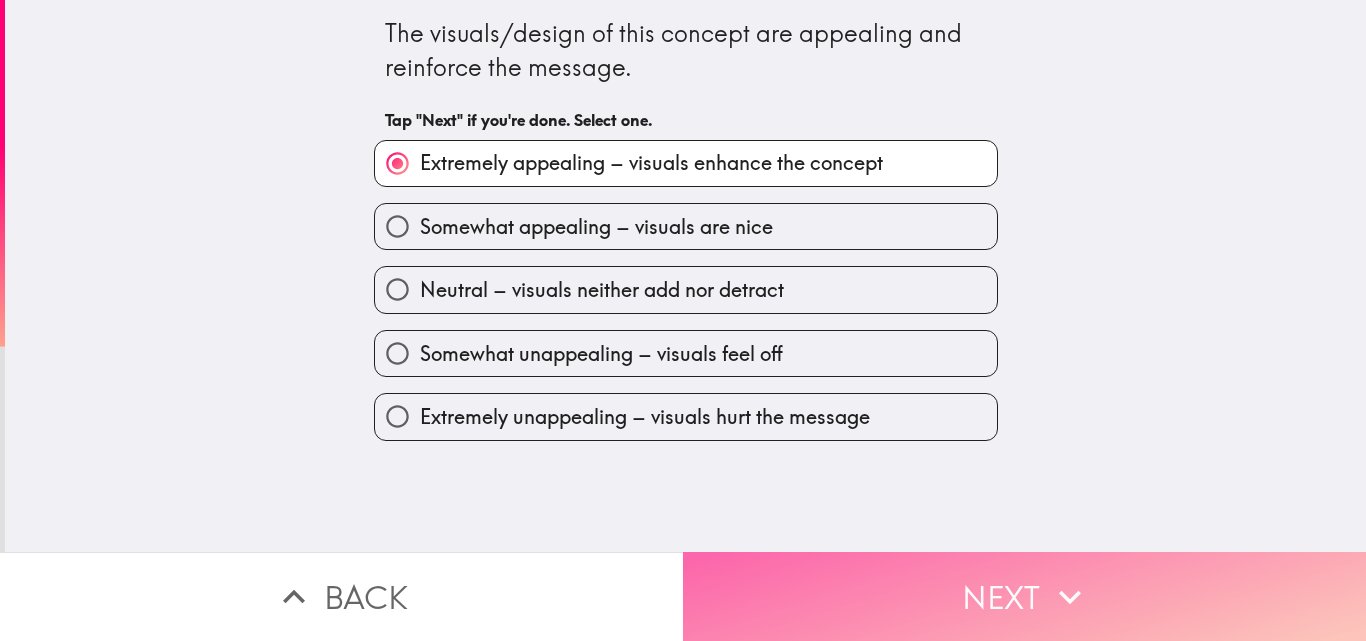 click on "Next" at bounding box center [1024, 596] 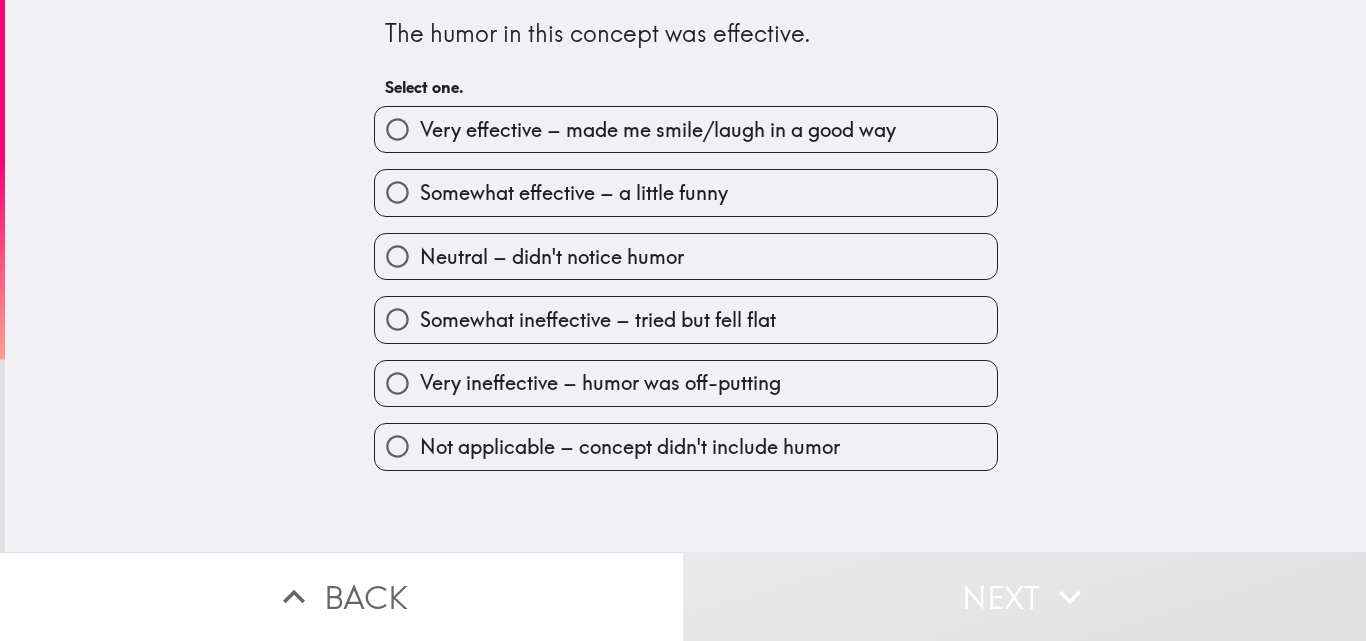 click on "Very effective – made me smile/laugh in a good way" at bounding box center [658, 130] 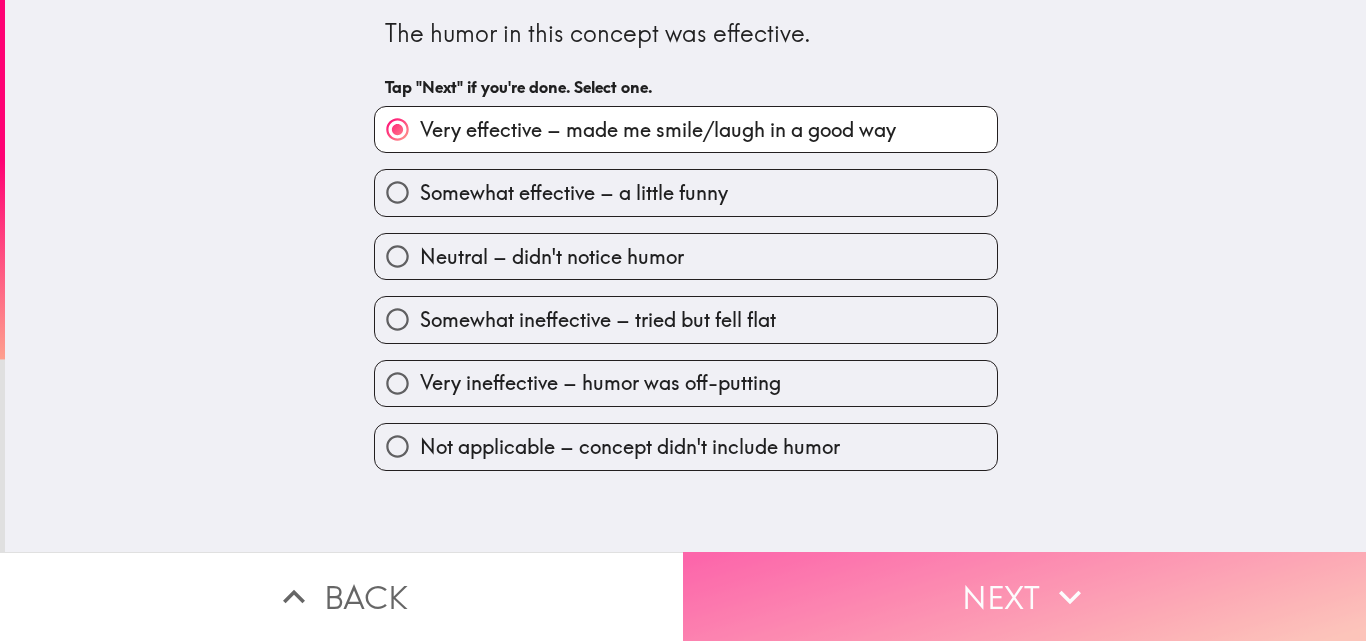 click on "Next" at bounding box center (1024, 596) 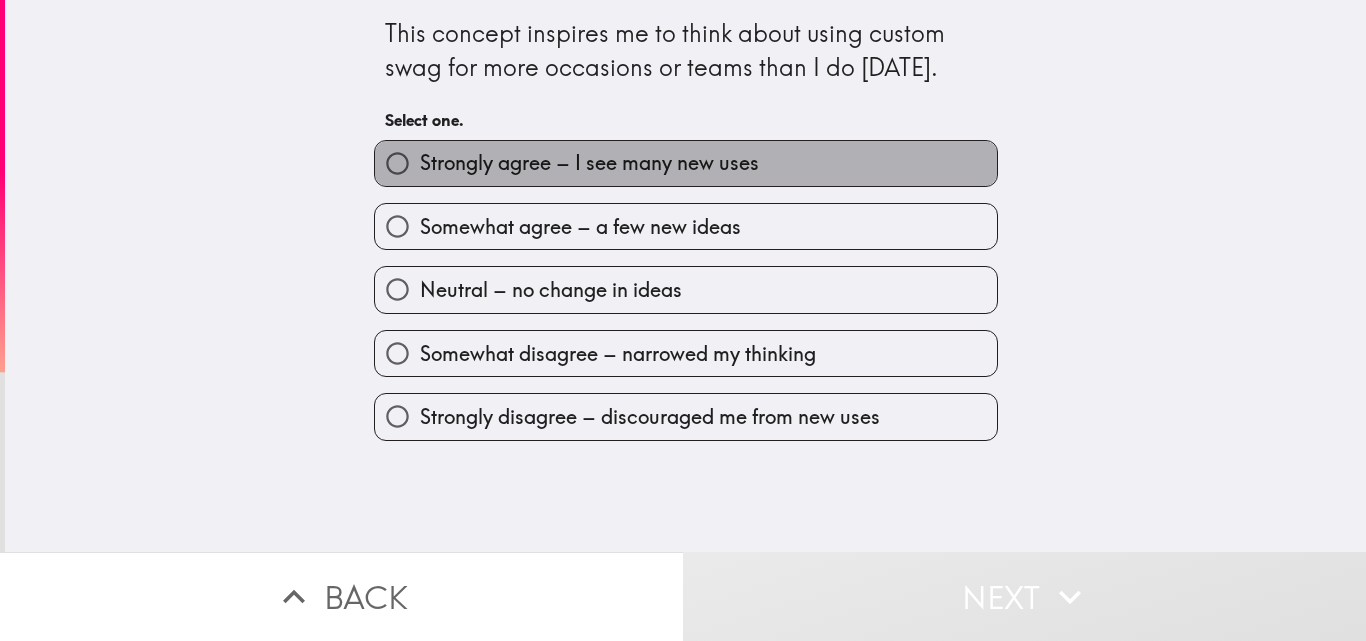 click on "Strongly agree – I see many new uses" at bounding box center (589, 163) 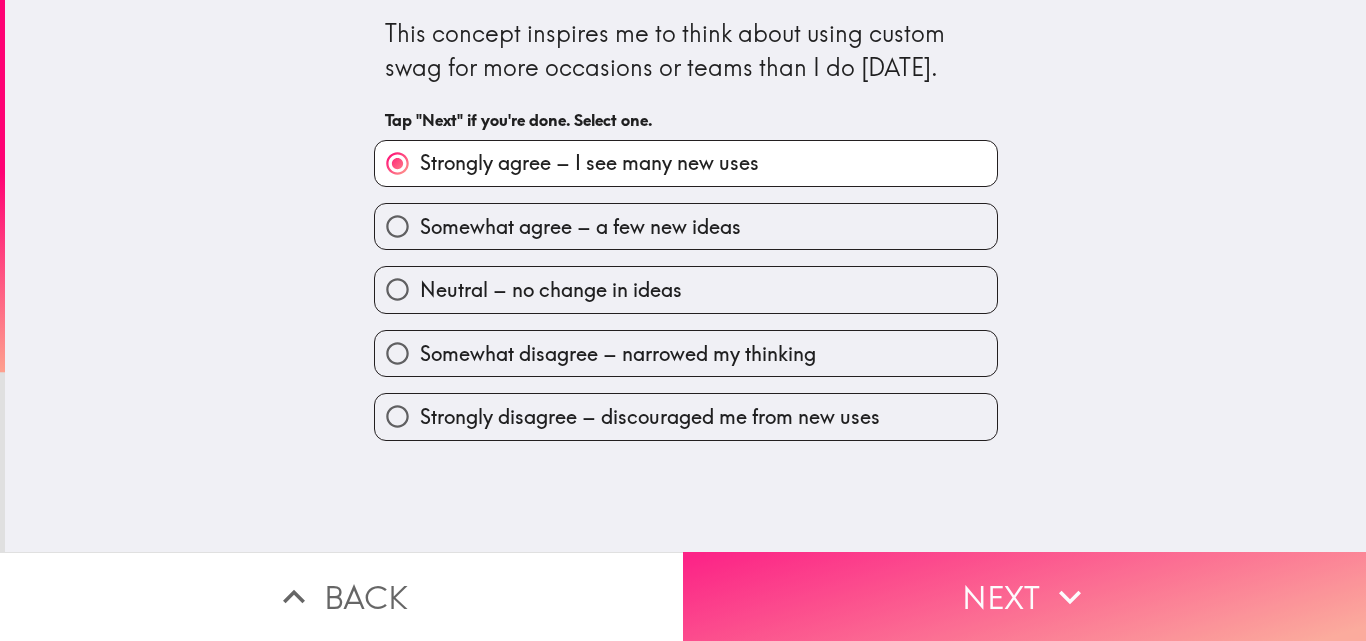 click on "Next" at bounding box center [1024, 596] 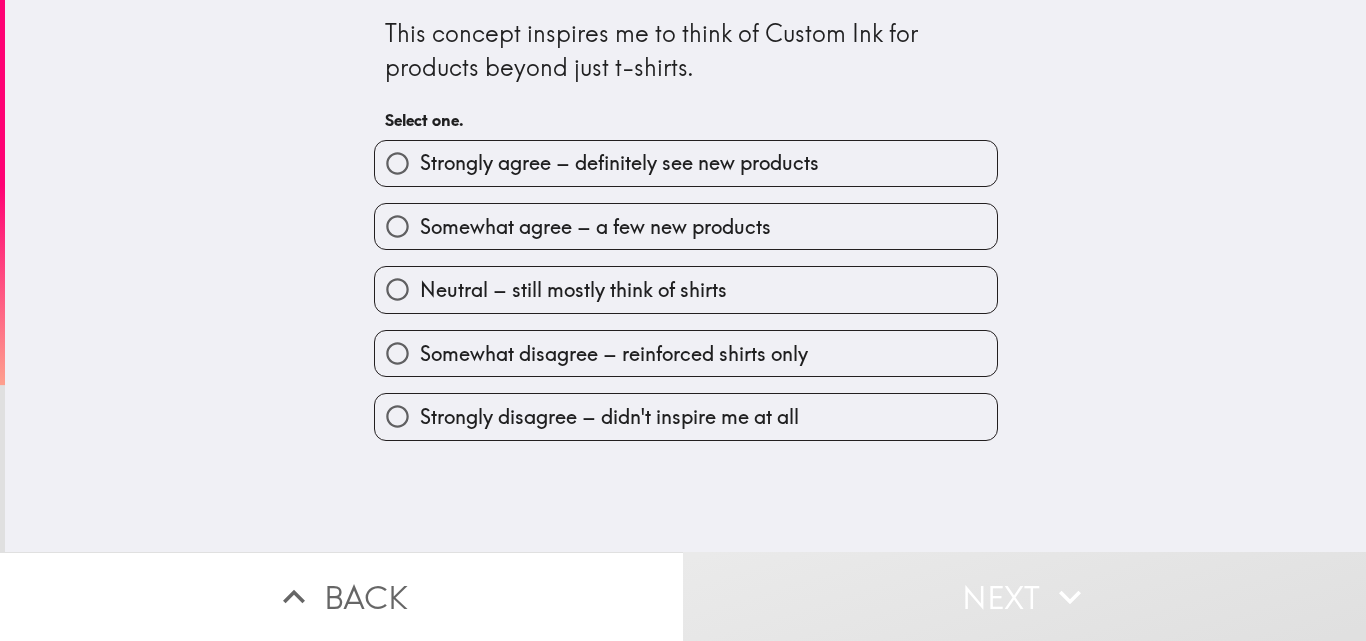 click on "Strongly agree – definitely see new products" at bounding box center [619, 163] 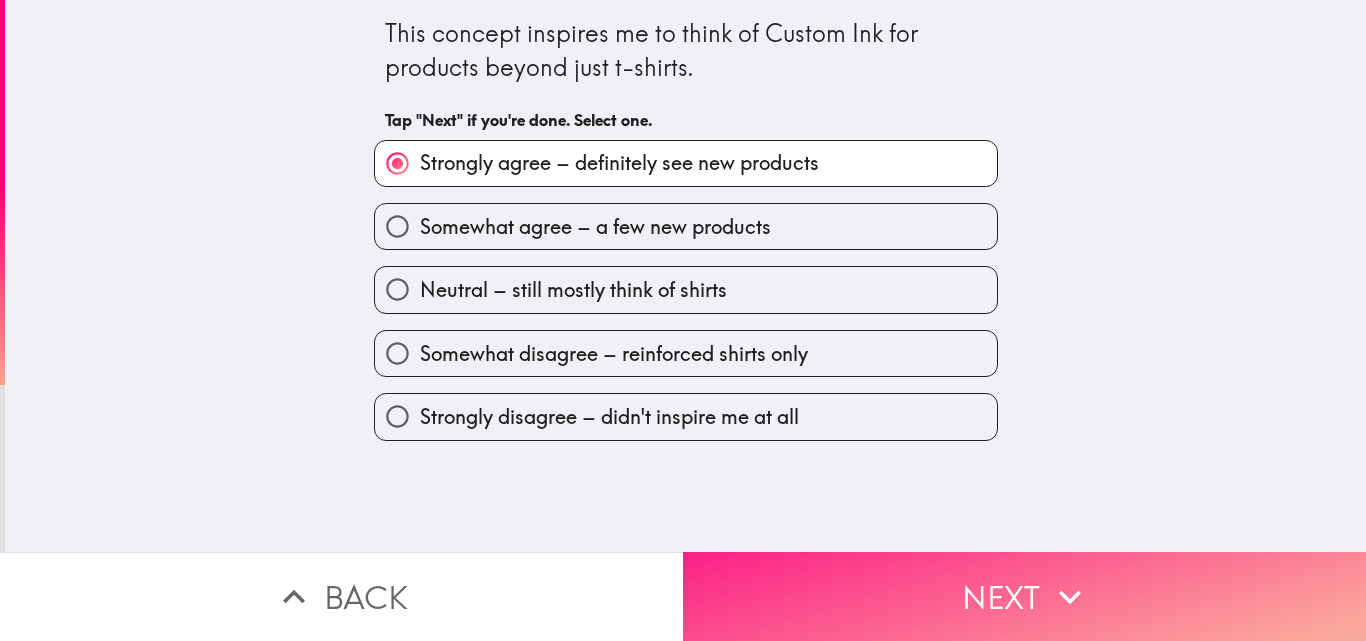 click on "Next" at bounding box center [1024, 596] 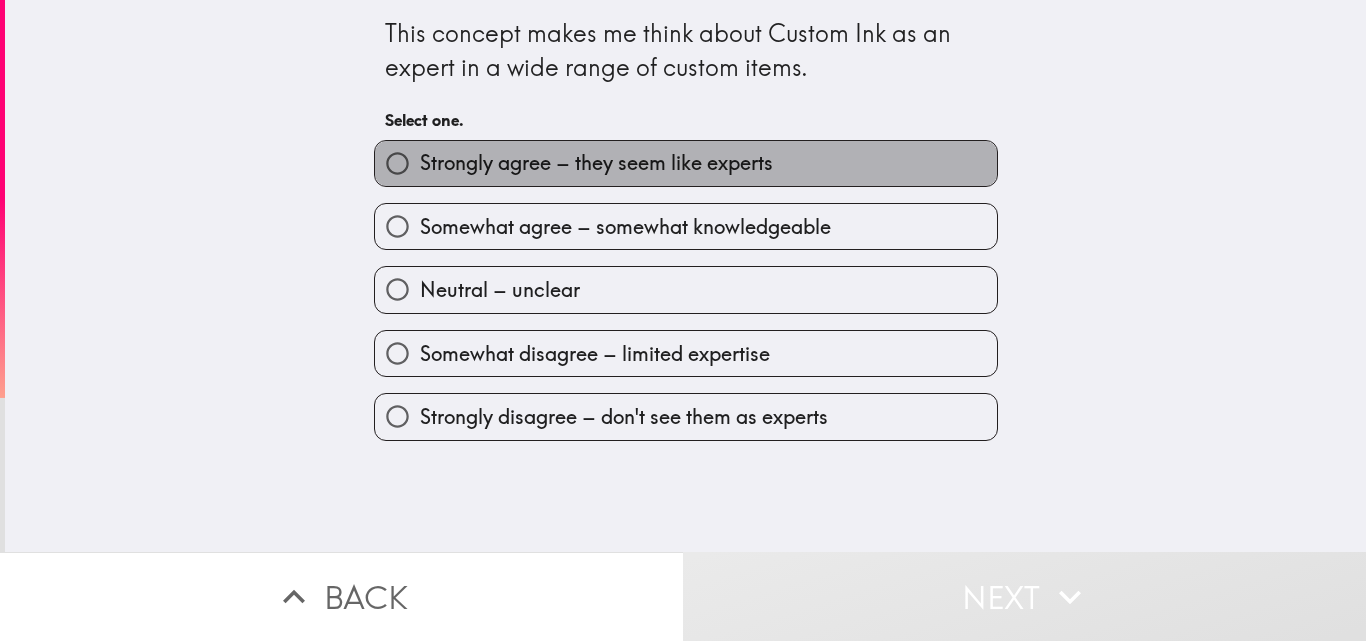 click on "Strongly agree – they seem like experts" at bounding box center [596, 163] 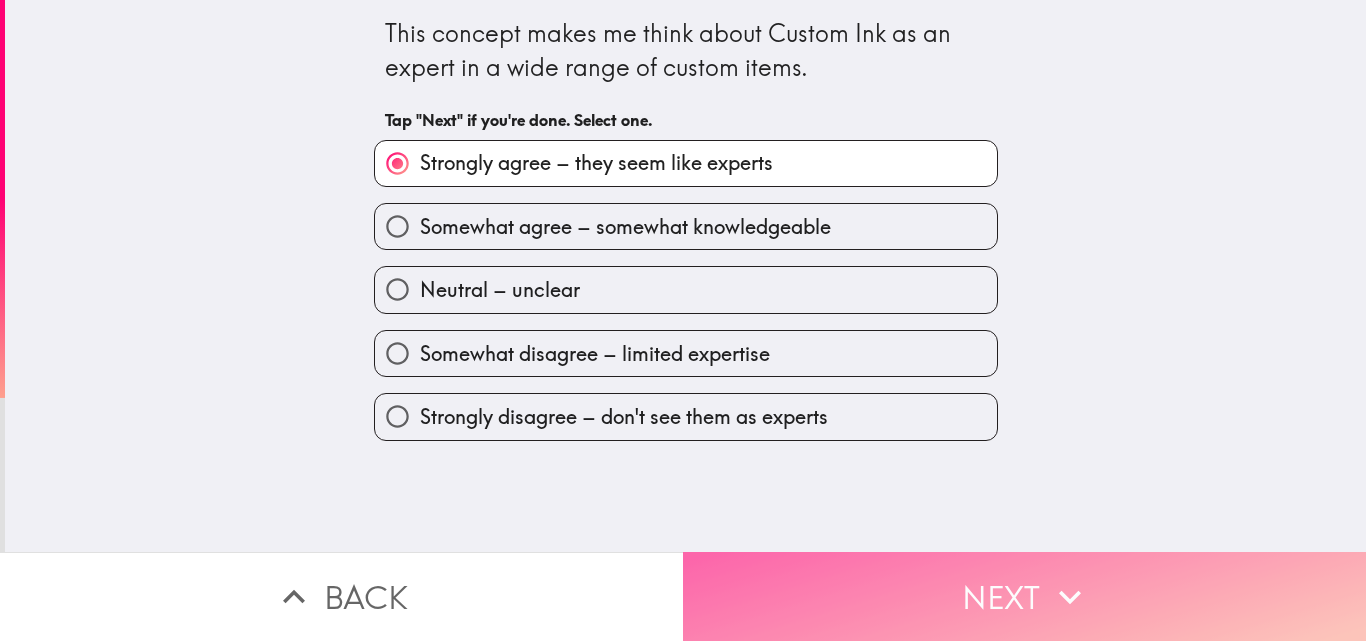 click on "Next" at bounding box center [1024, 596] 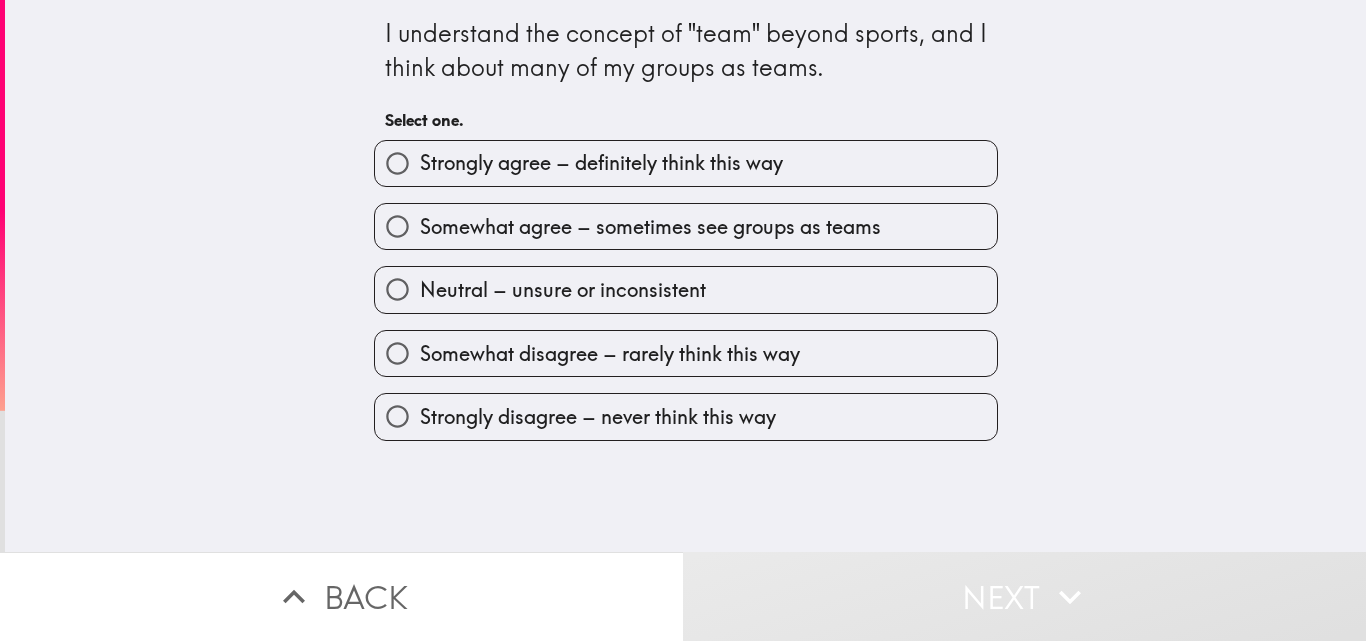 click on "Strongly agree – definitely think this way" at bounding box center (601, 163) 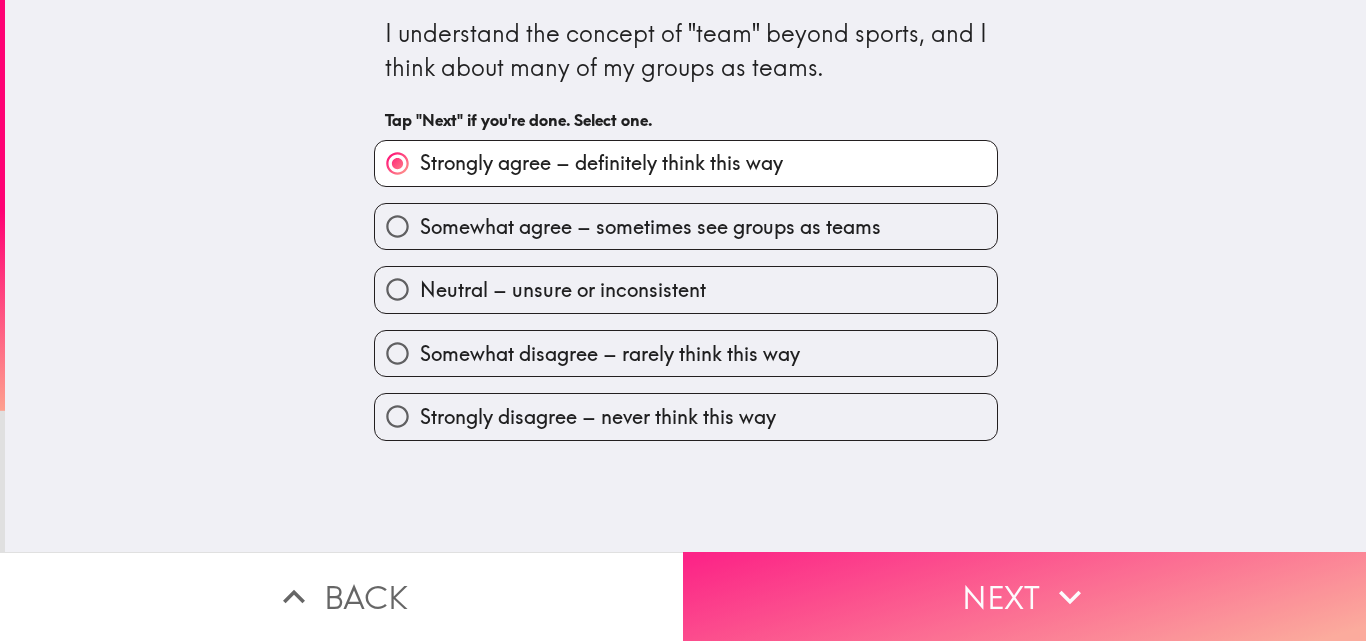 click on "Next" at bounding box center [1024, 596] 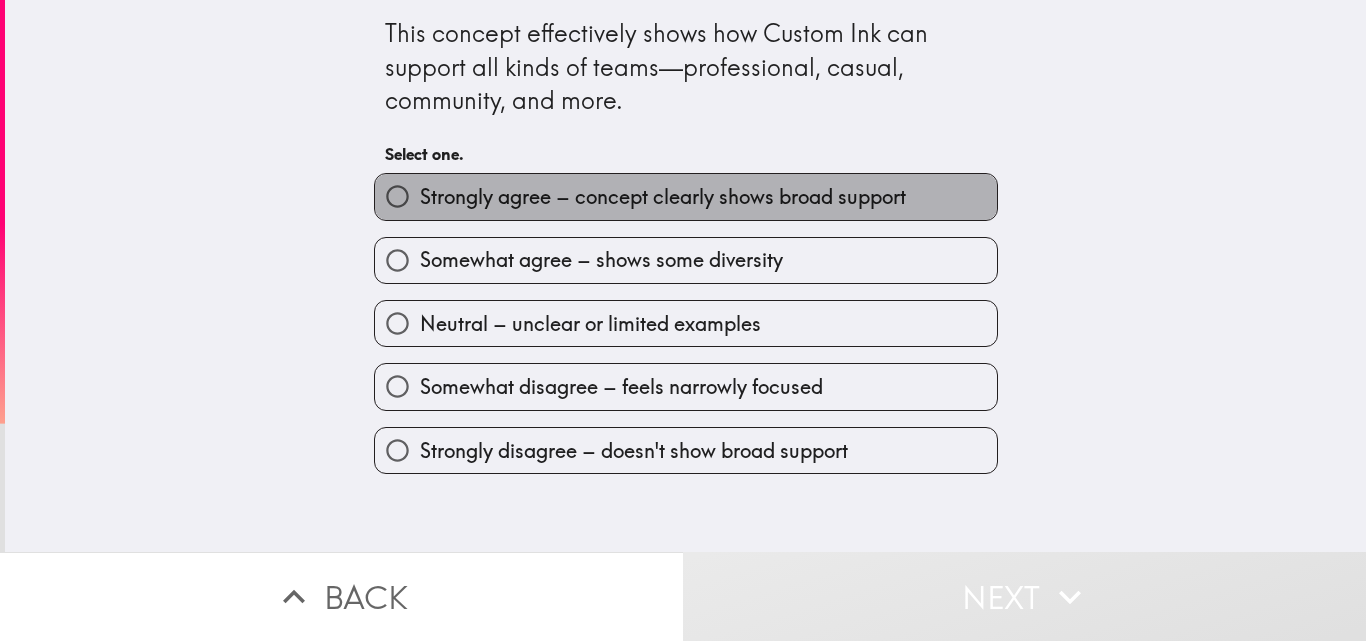 click on "Strongly agree – concept clearly shows broad support" at bounding box center [663, 197] 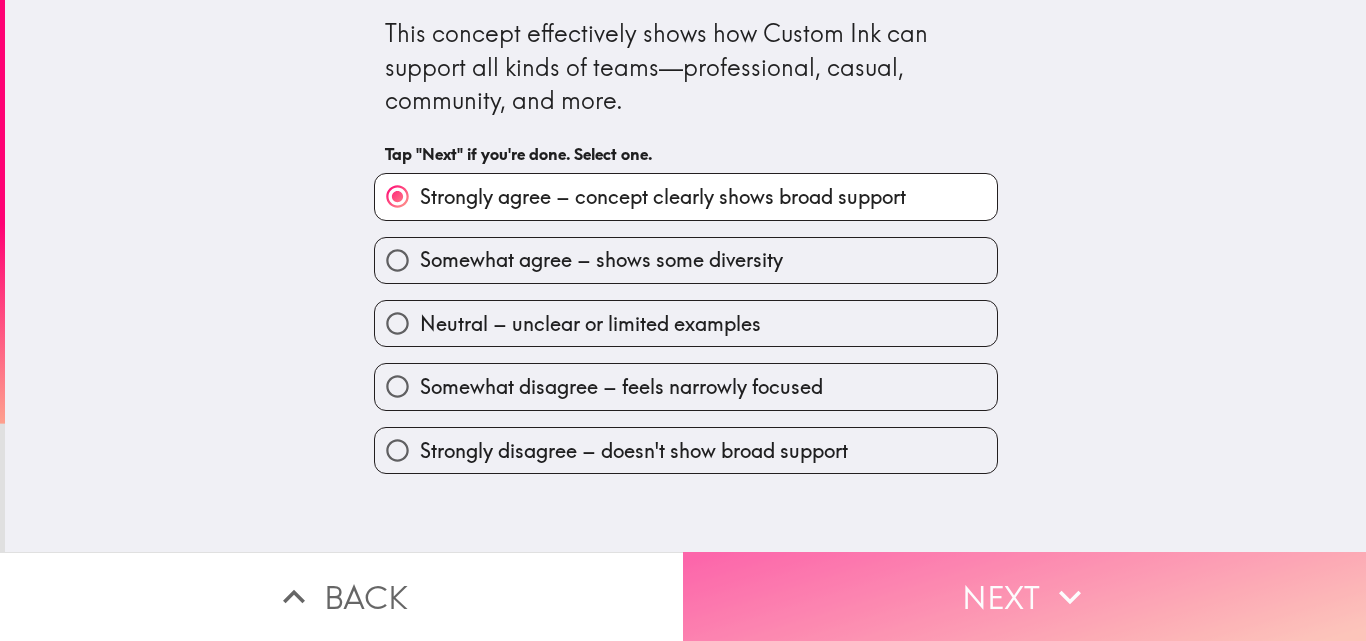 click on "Next" at bounding box center [1024, 596] 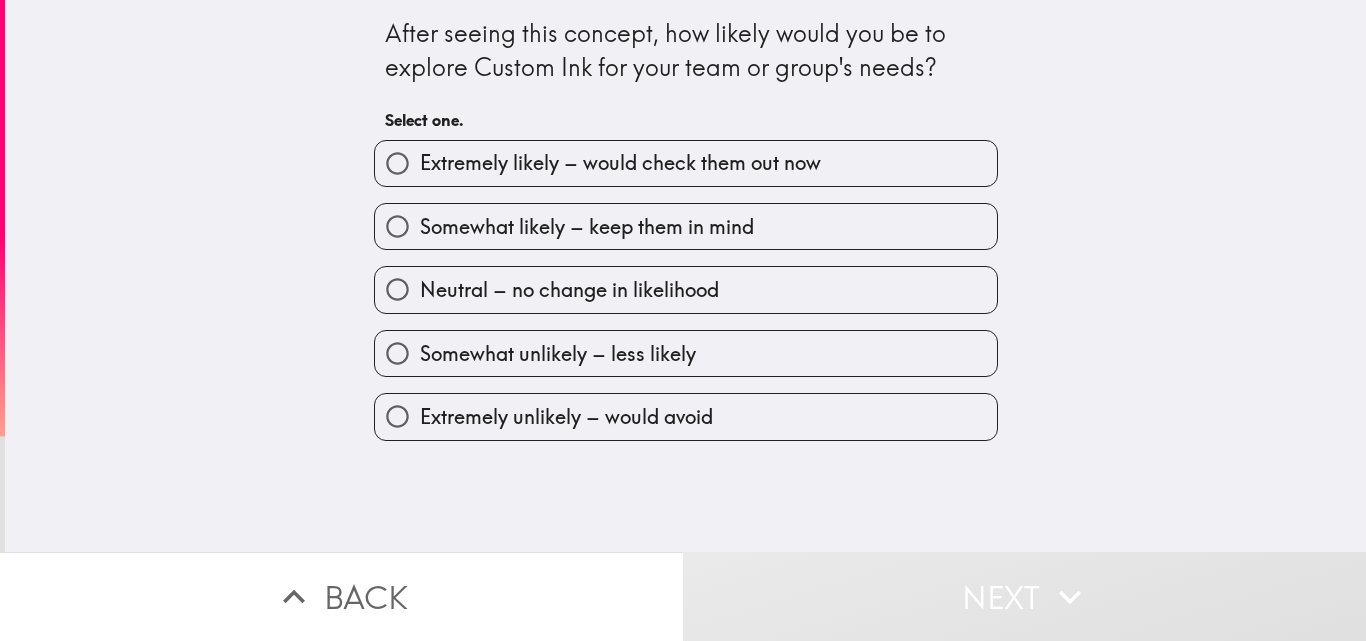 click on "Extremely likely – would check them out now" at bounding box center [620, 163] 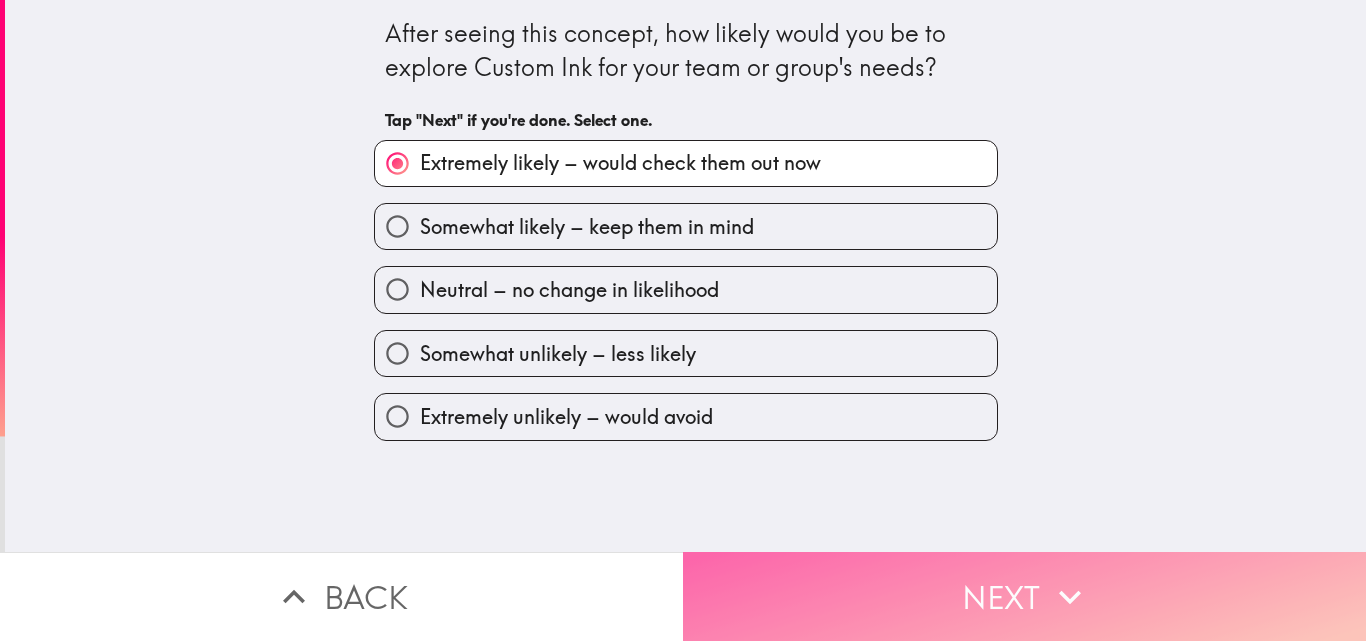 click on "Next" at bounding box center (1024, 596) 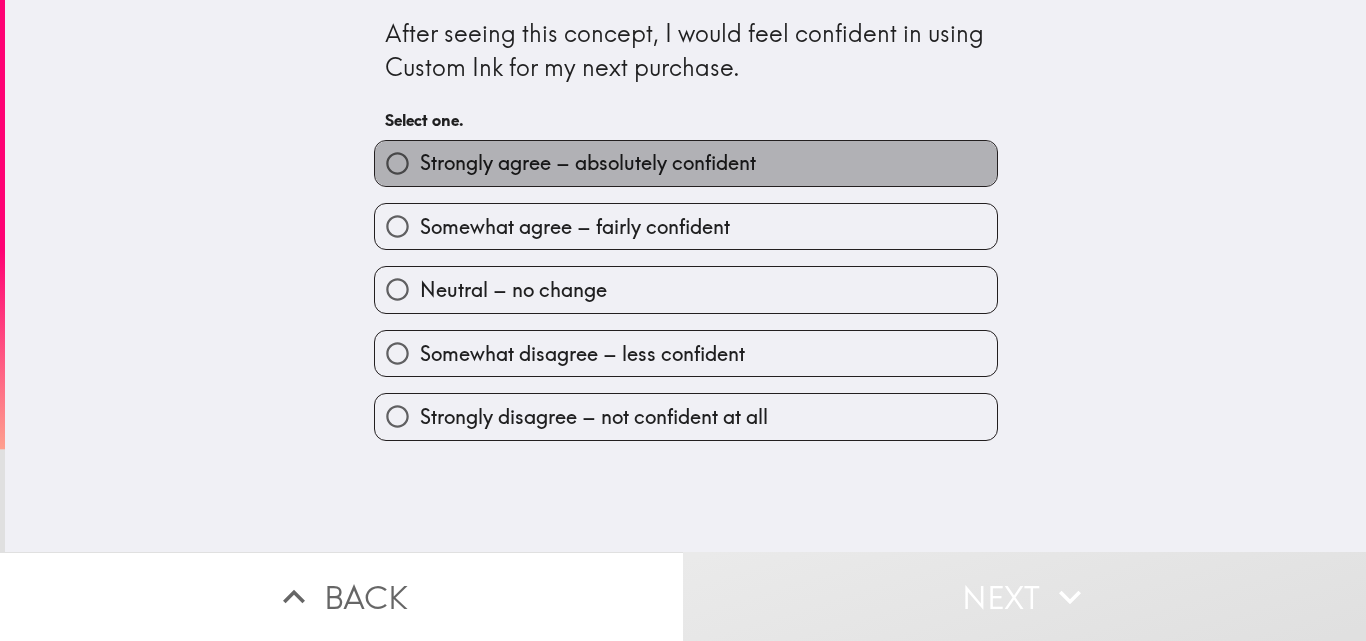 click on "Strongly agree – absolutely confident" at bounding box center (686, 163) 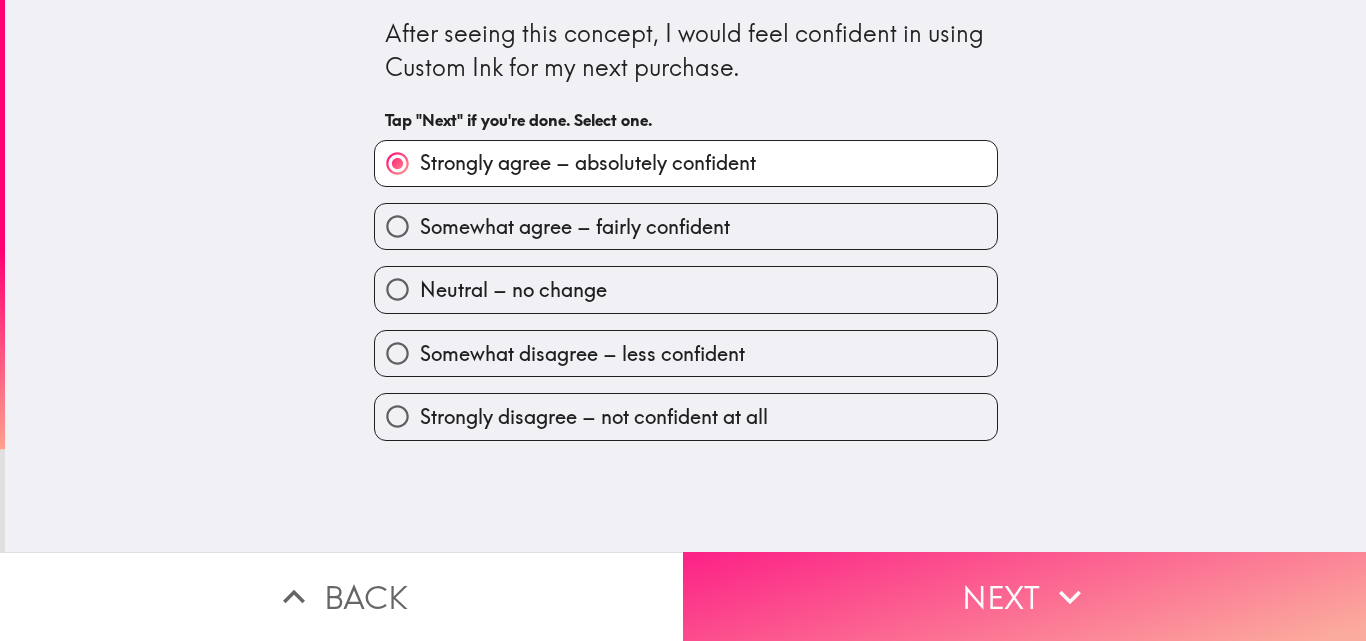 click on "Next" at bounding box center (1024, 596) 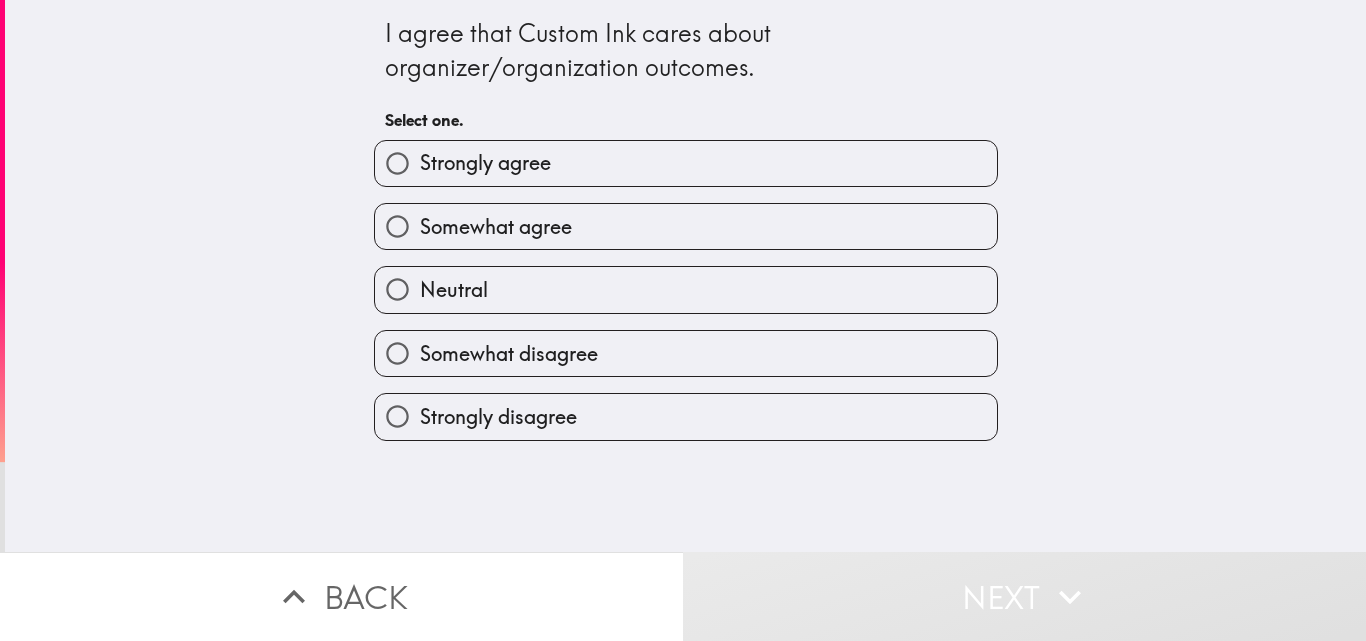 click on "Strongly agree" at bounding box center [686, 163] 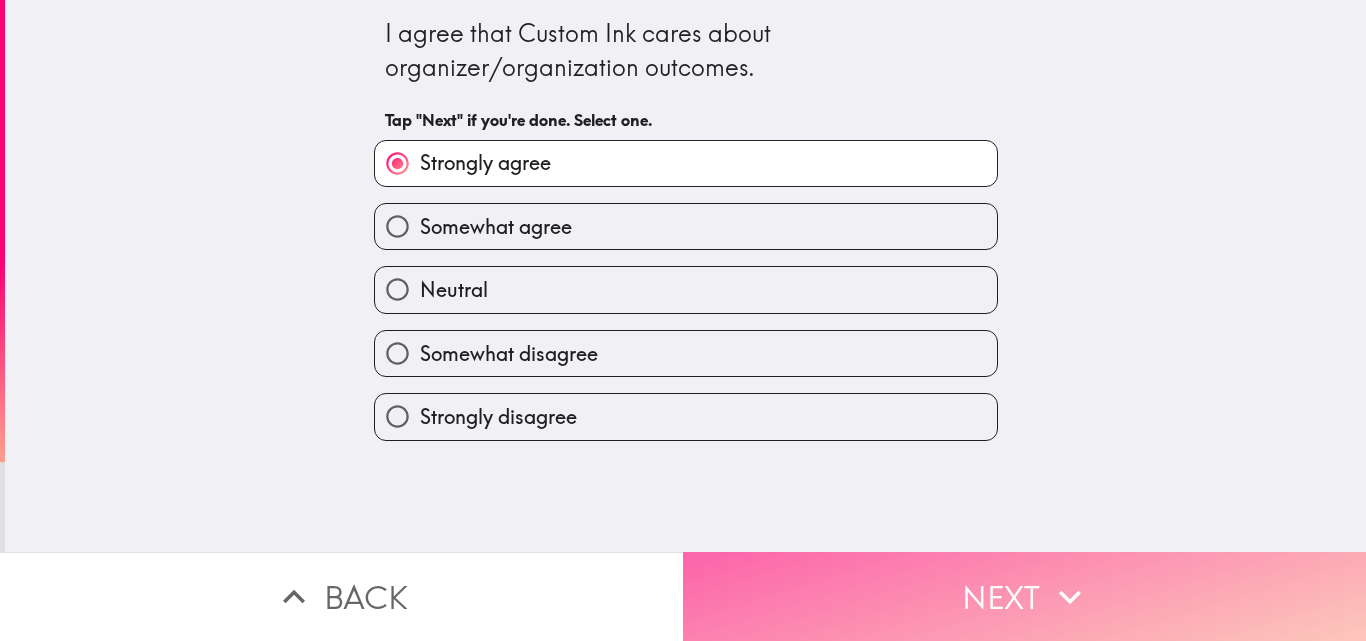click on "Next" at bounding box center [1024, 596] 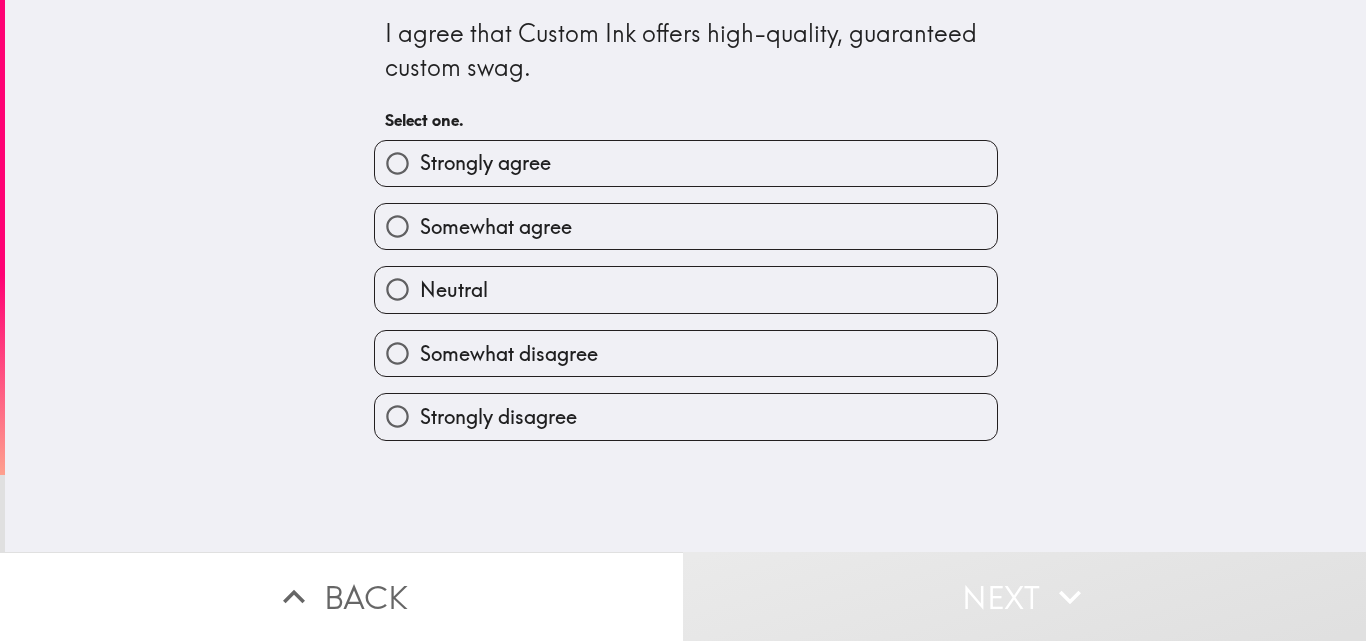 click on "Strongly agree" at bounding box center (485, 163) 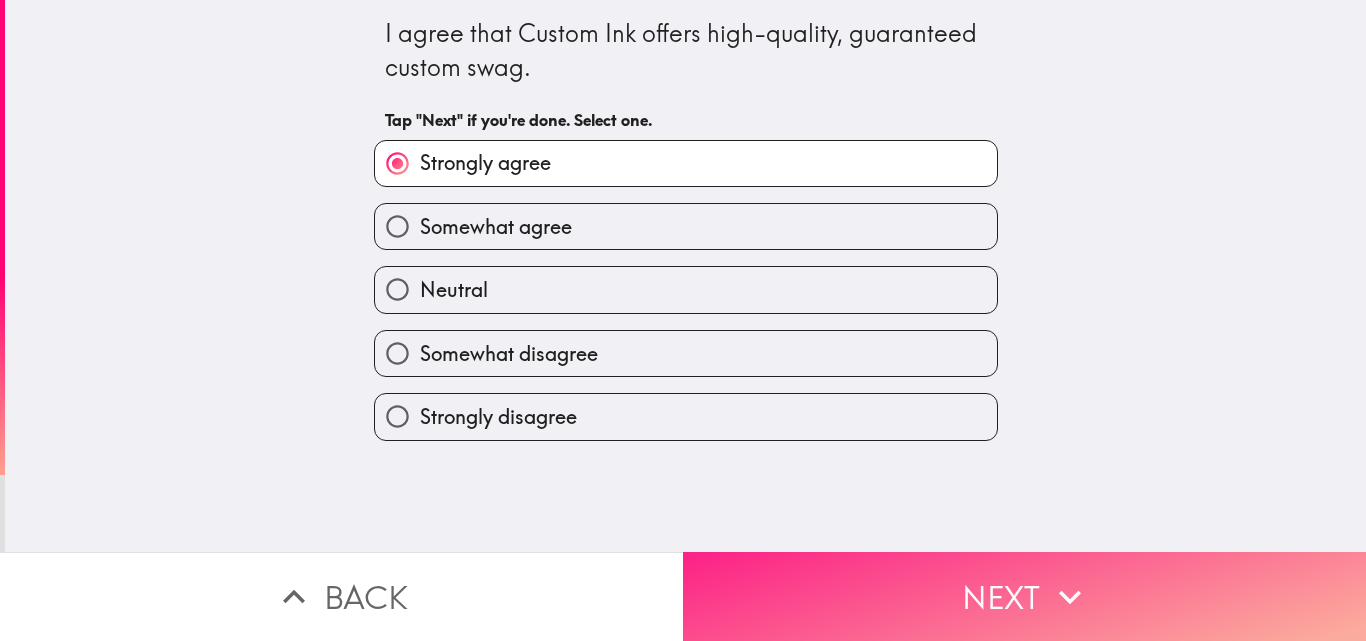 click on "Next" at bounding box center [1024, 596] 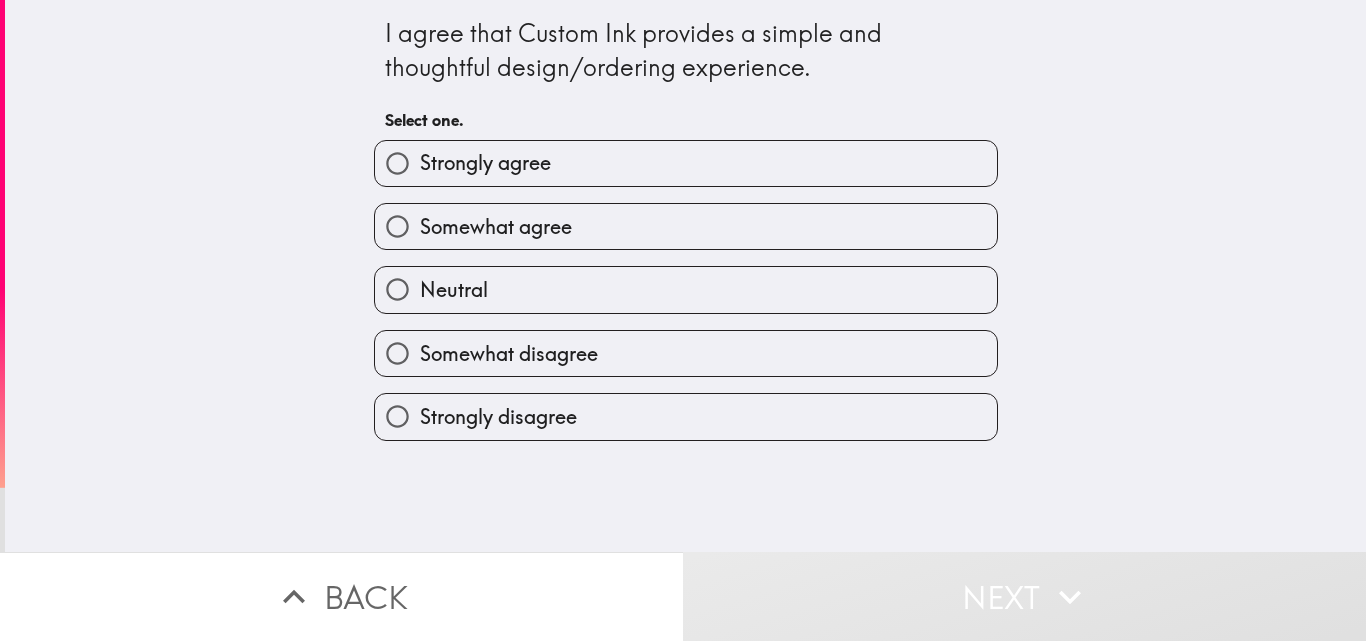 click on "Strongly agree" at bounding box center (485, 163) 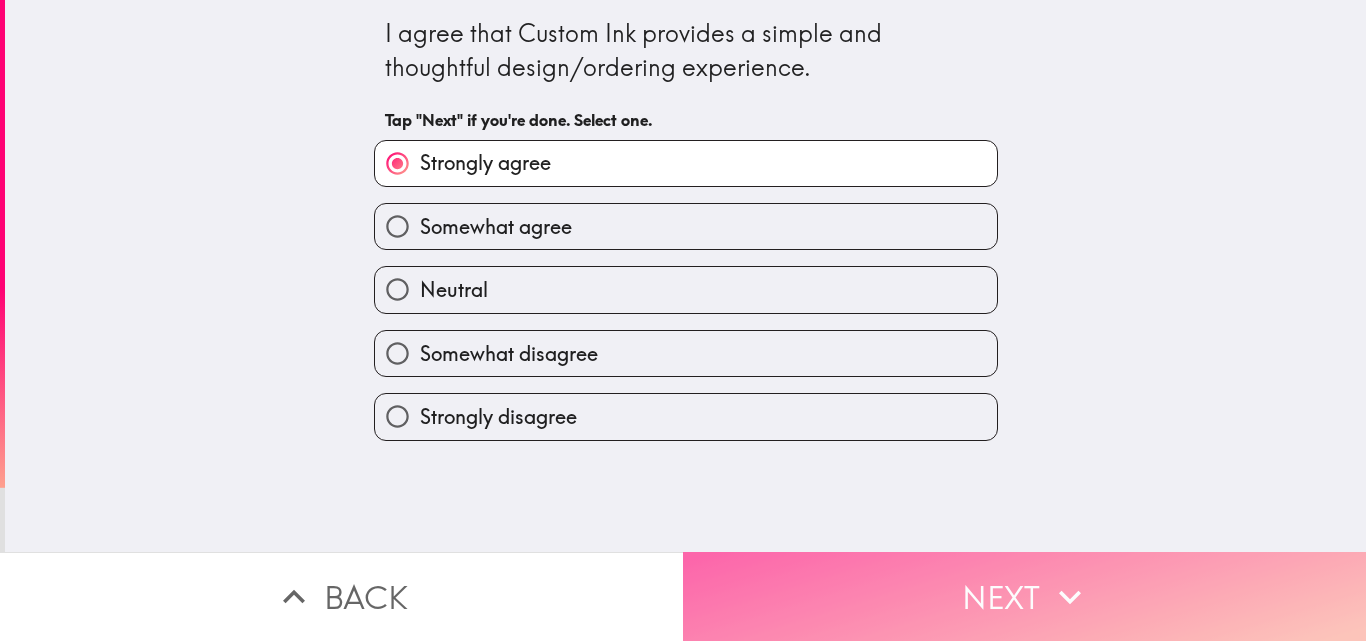 click on "Next" at bounding box center (1024, 596) 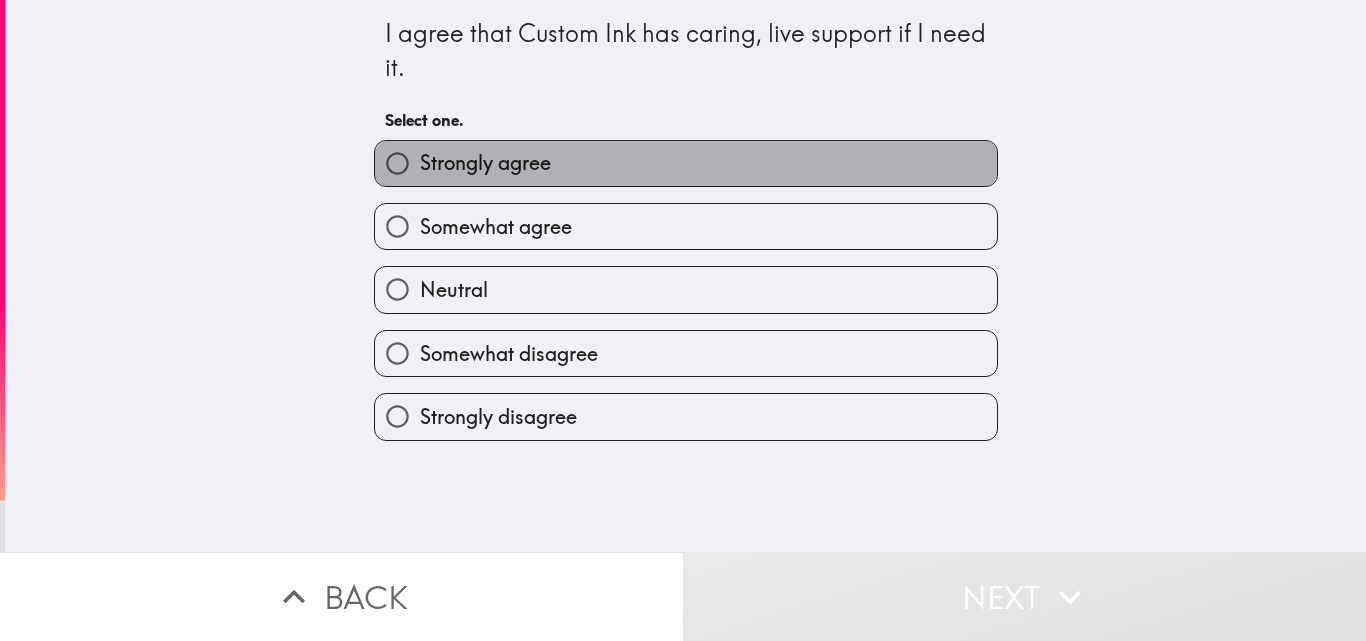 click on "Strongly agree" at bounding box center (485, 163) 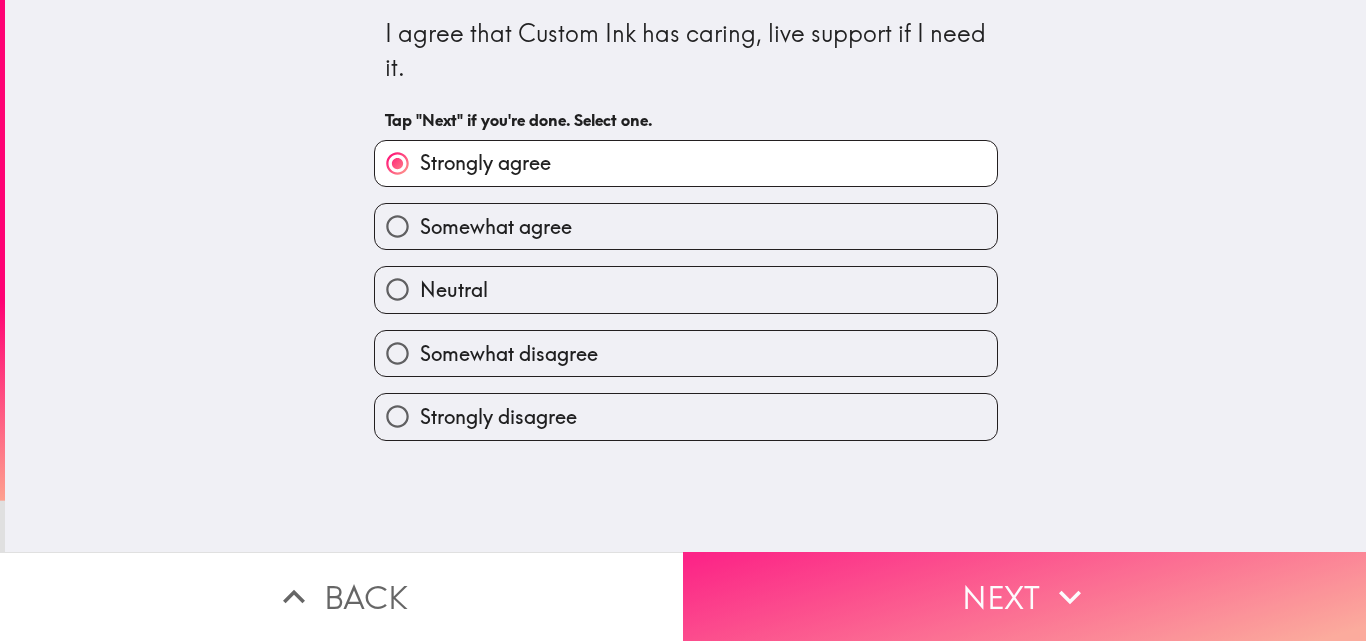 click on "Next" at bounding box center (1024, 596) 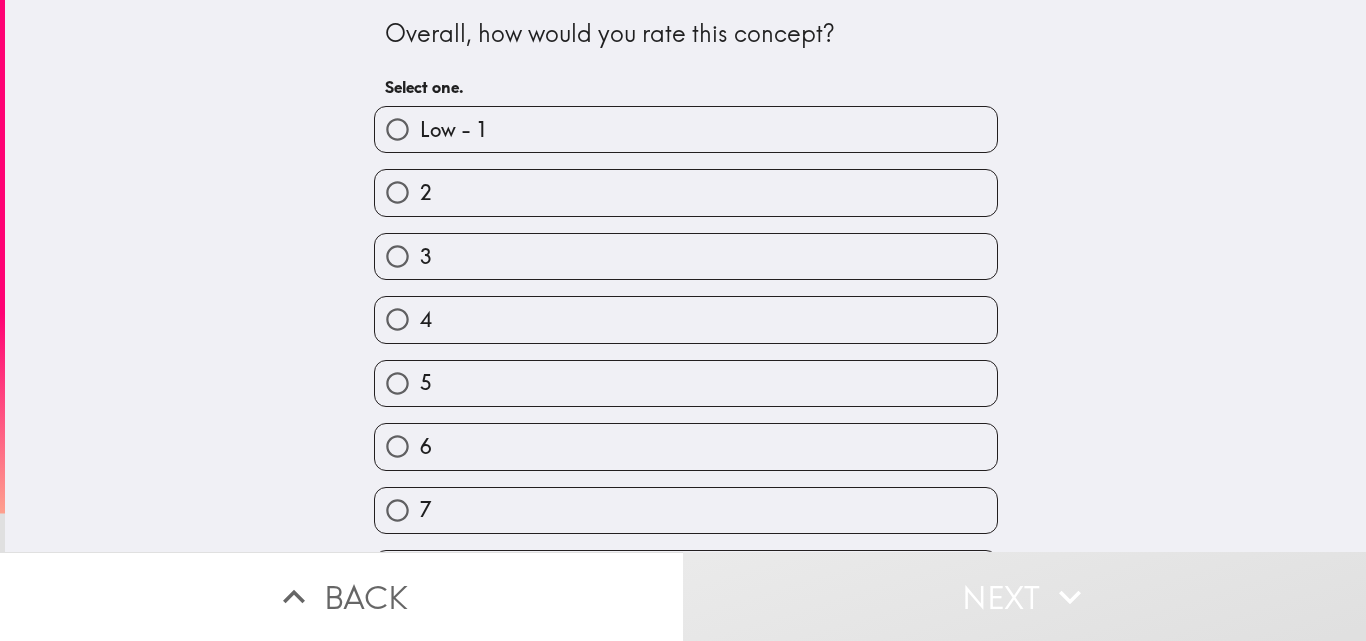 scroll, scrollTop: 187, scrollLeft: 0, axis: vertical 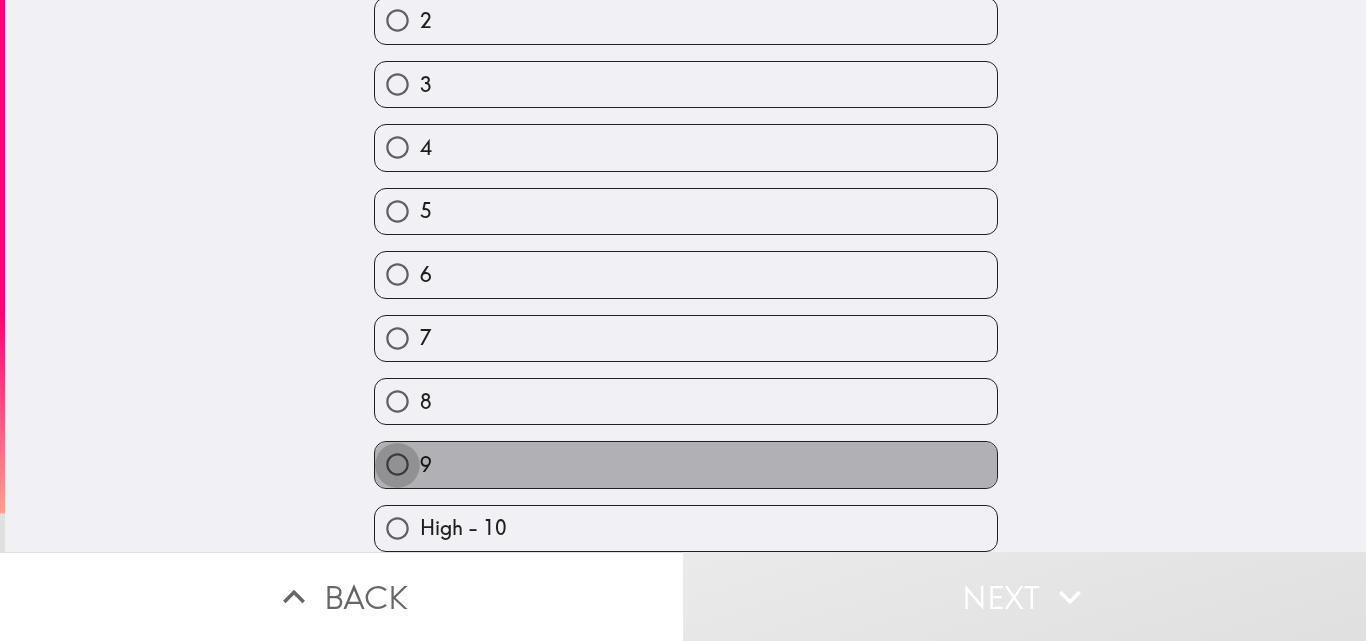 click on "9" at bounding box center [397, 464] 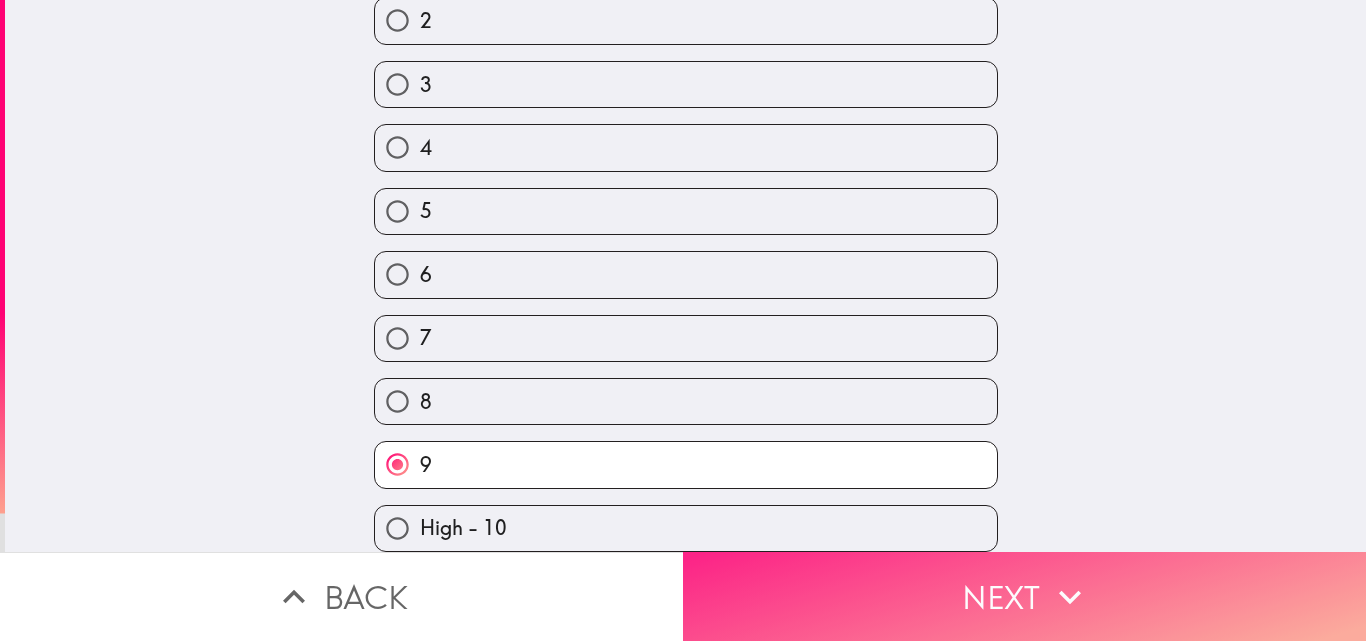 click on "Next" at bounding box center (1024, 596) 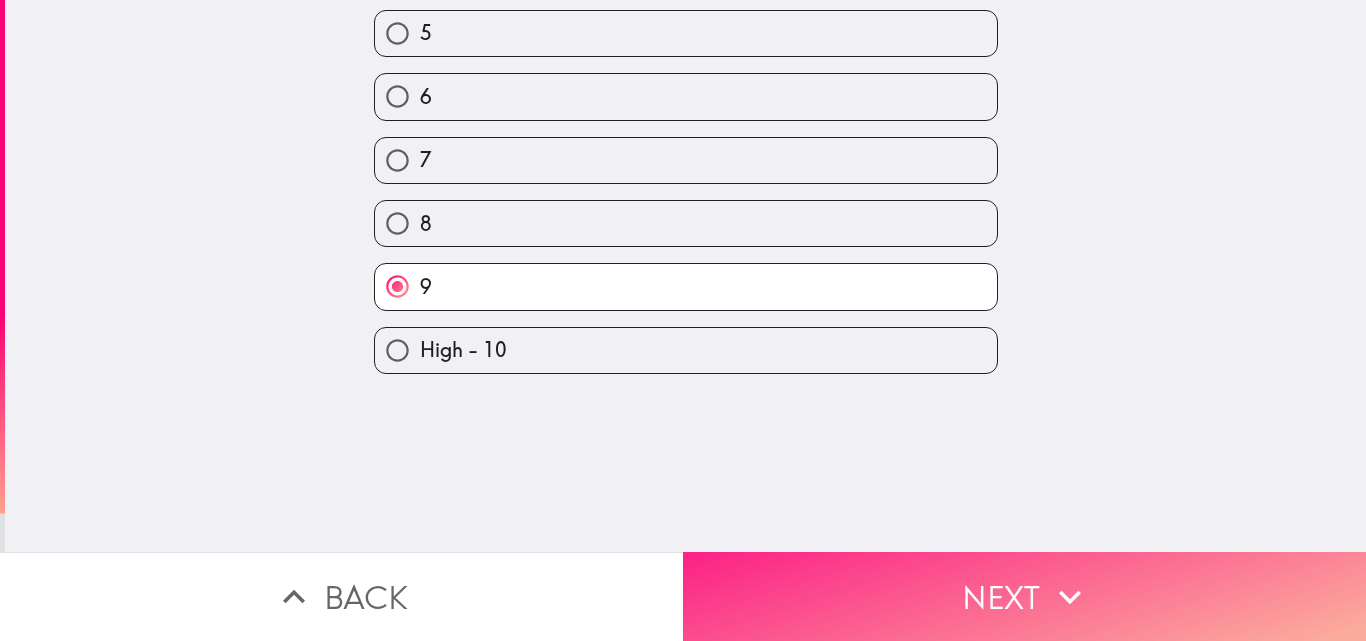 scroll, scrollTop: 0, scrollLeft: 0, axis: both 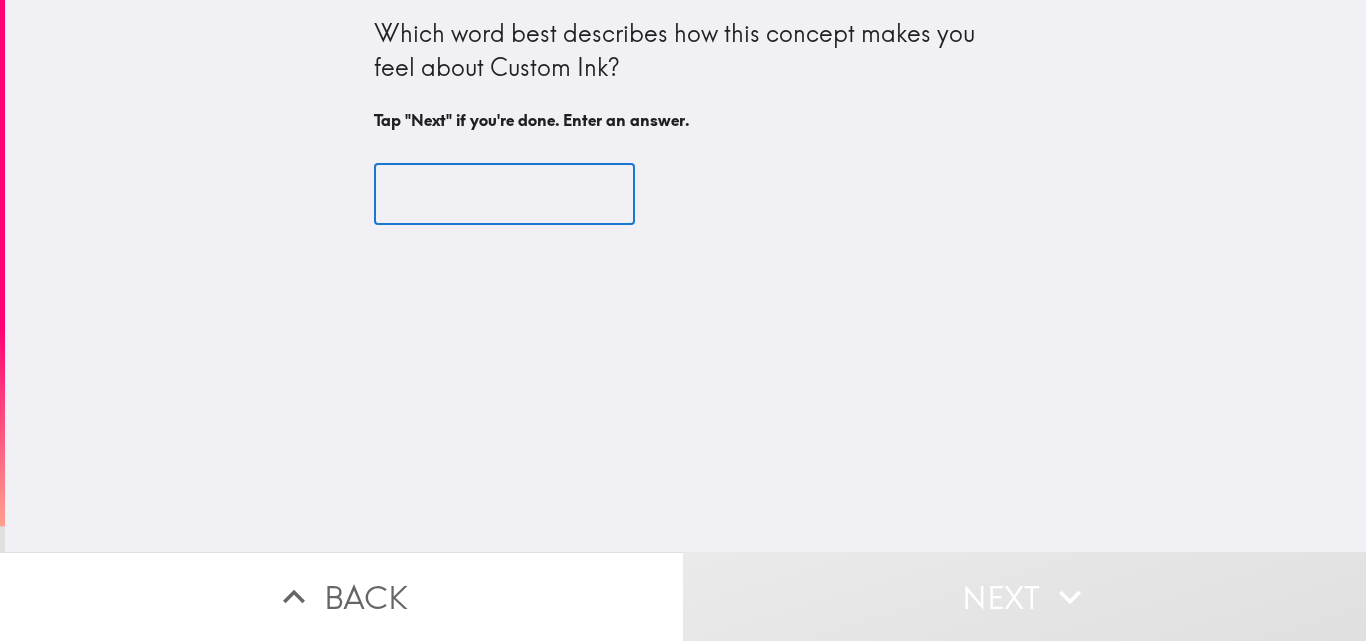 click at bounding box center (504, 195) 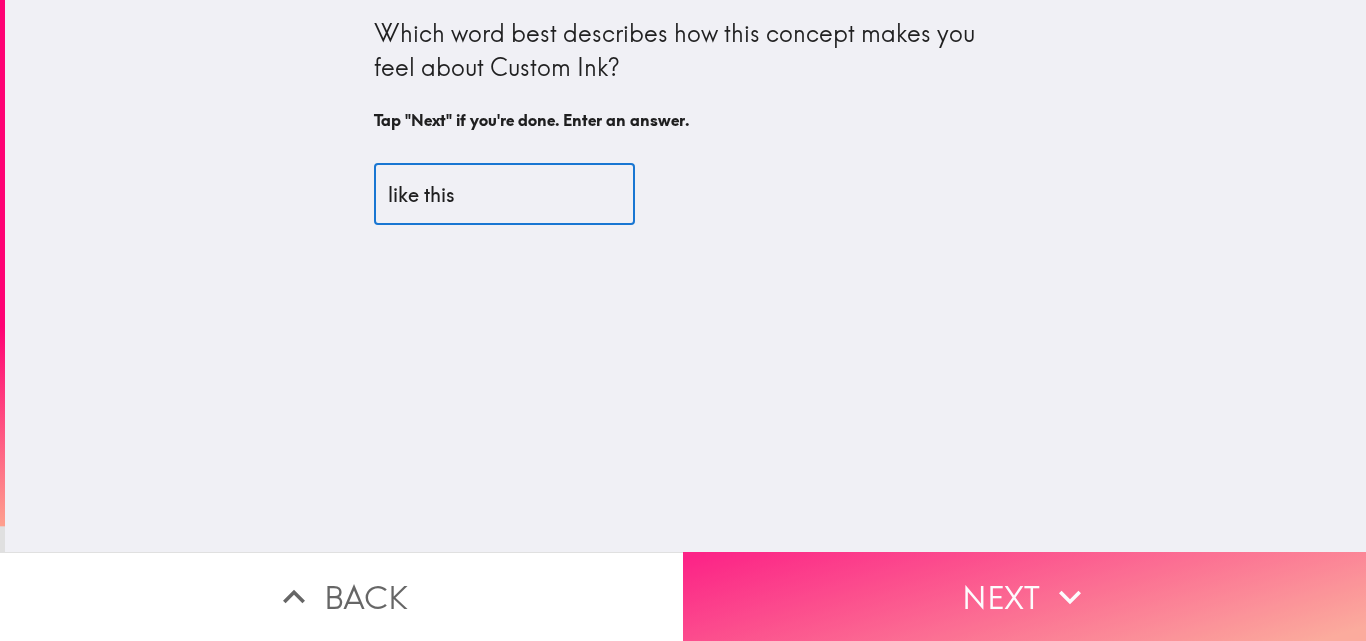 type on "like this" 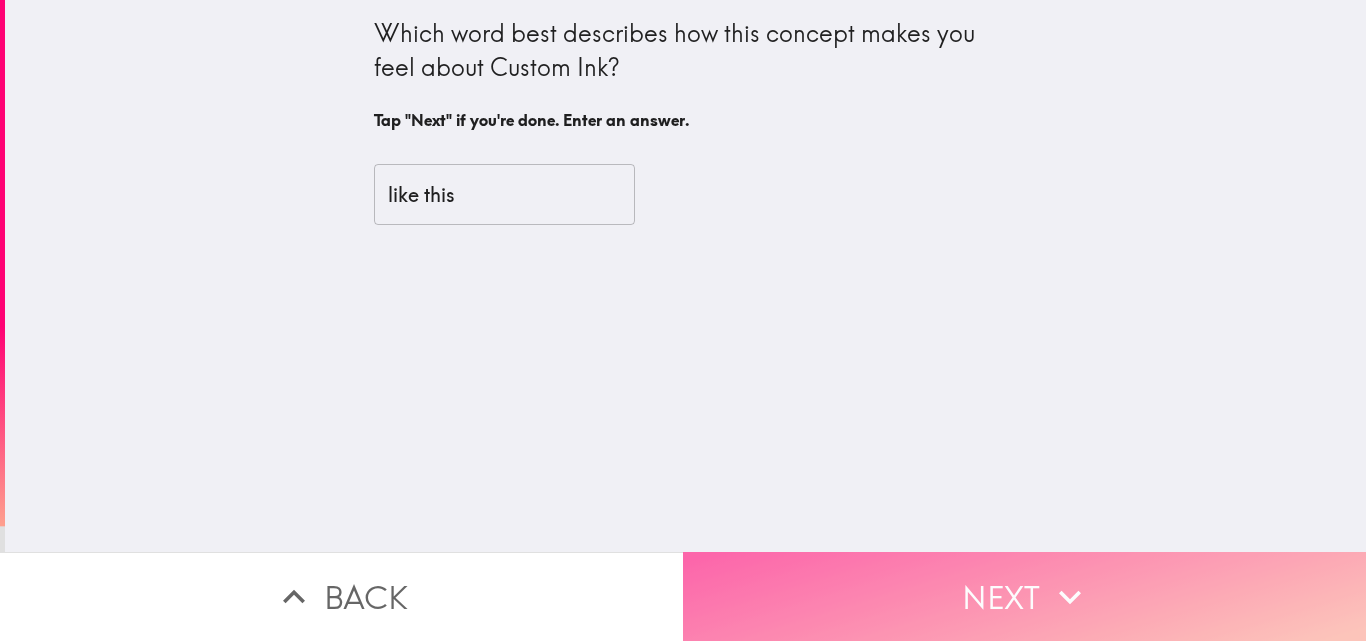 click on "Next" at bounding box center [1024, 596] 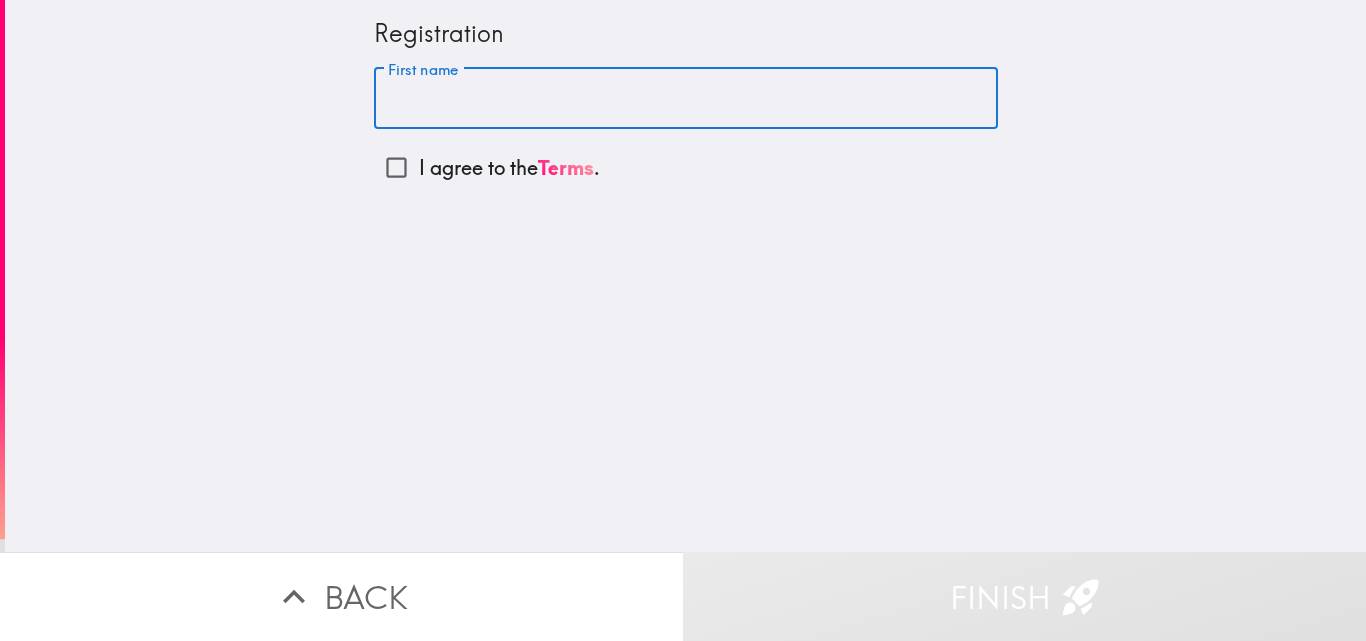 click on "First name" at bounding box center [686, 99] 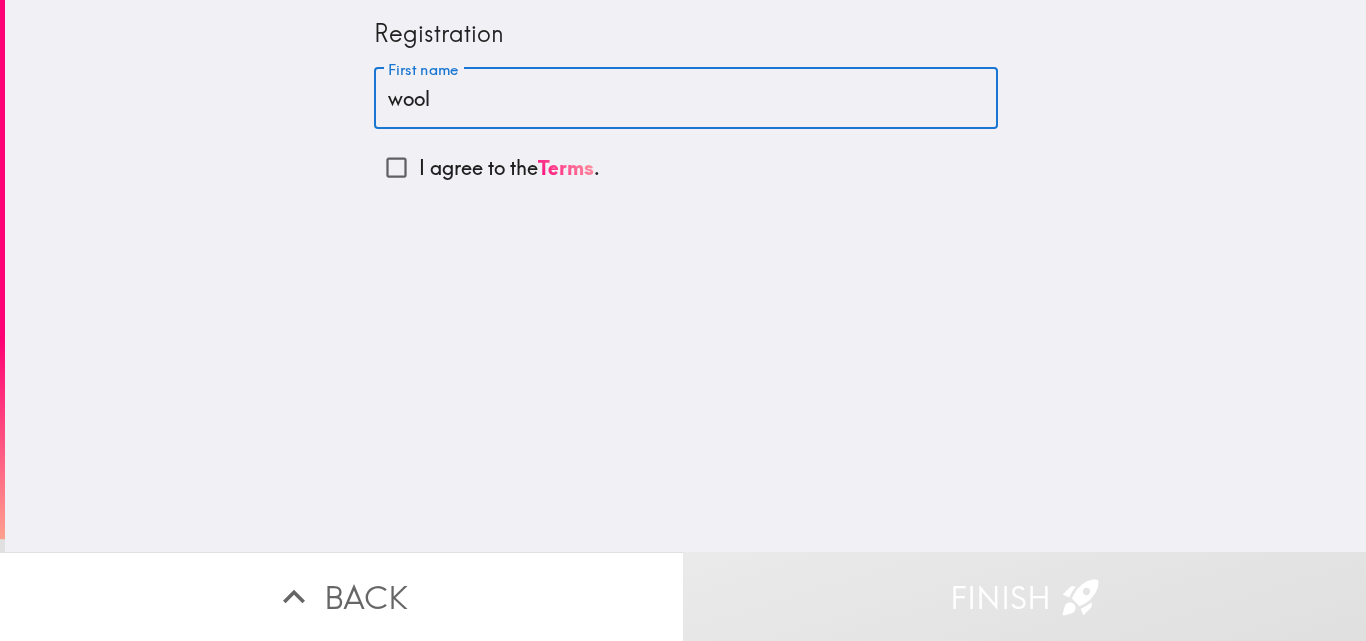 type on "wool" 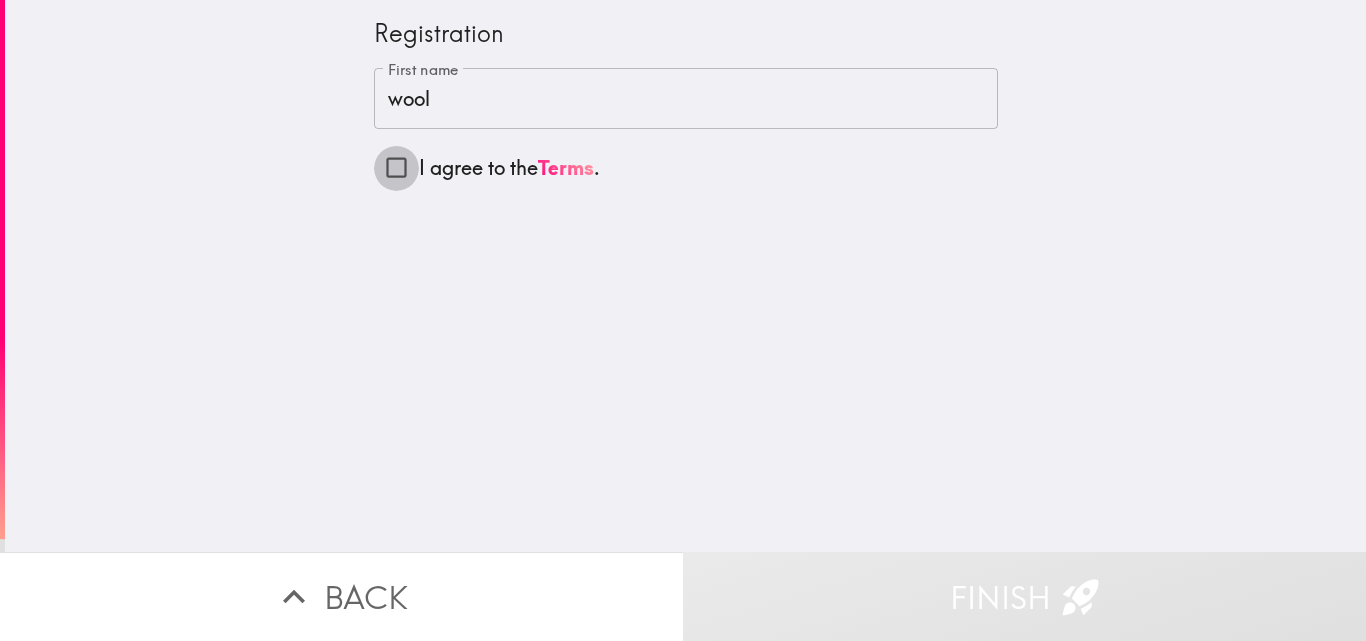 click on "I agree to the  Terms ." at bounding box center (396, 167) 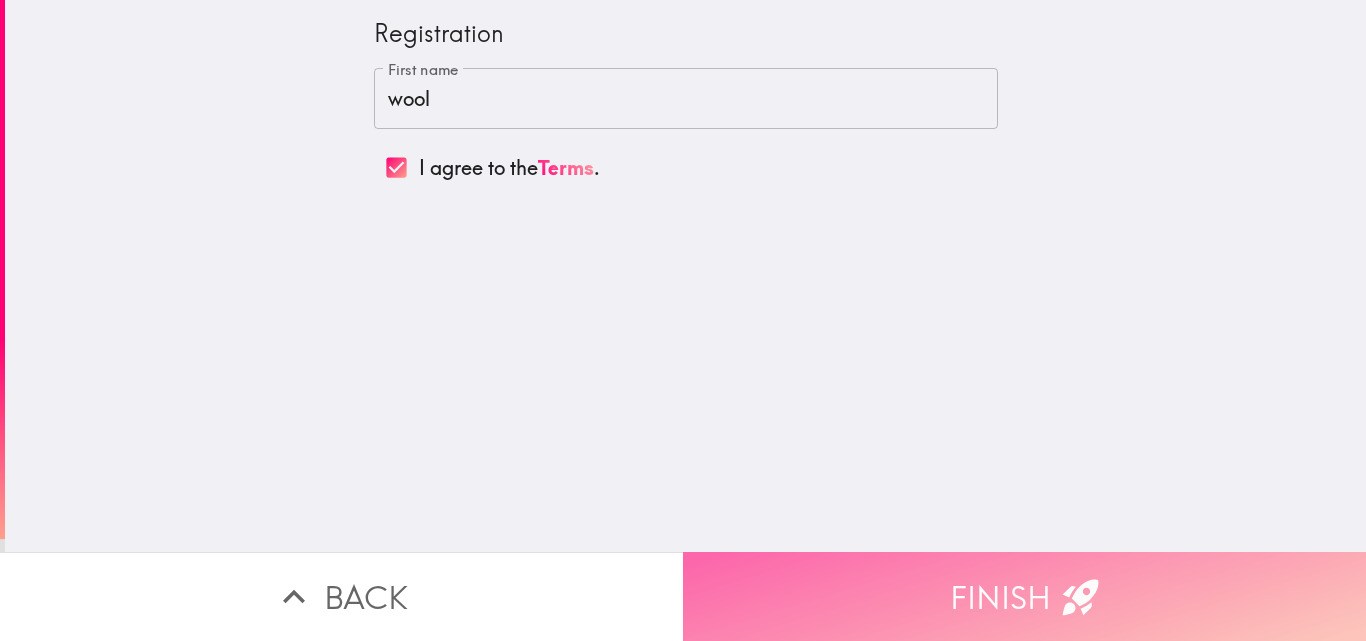 click on "Finish" at bounding box center (1024, 596) 